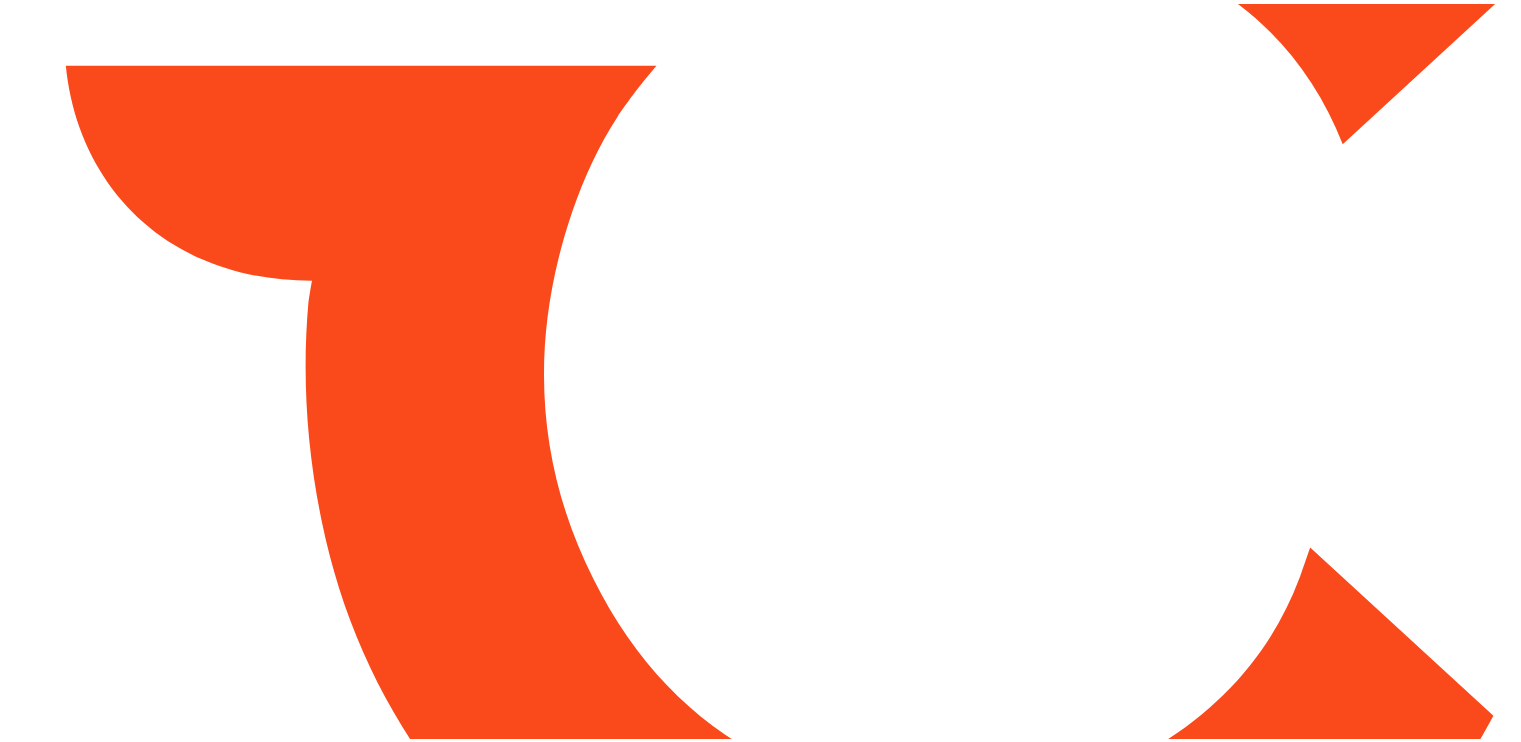scroll, scrollTop: 0, scrollLeft: 0, axis: both 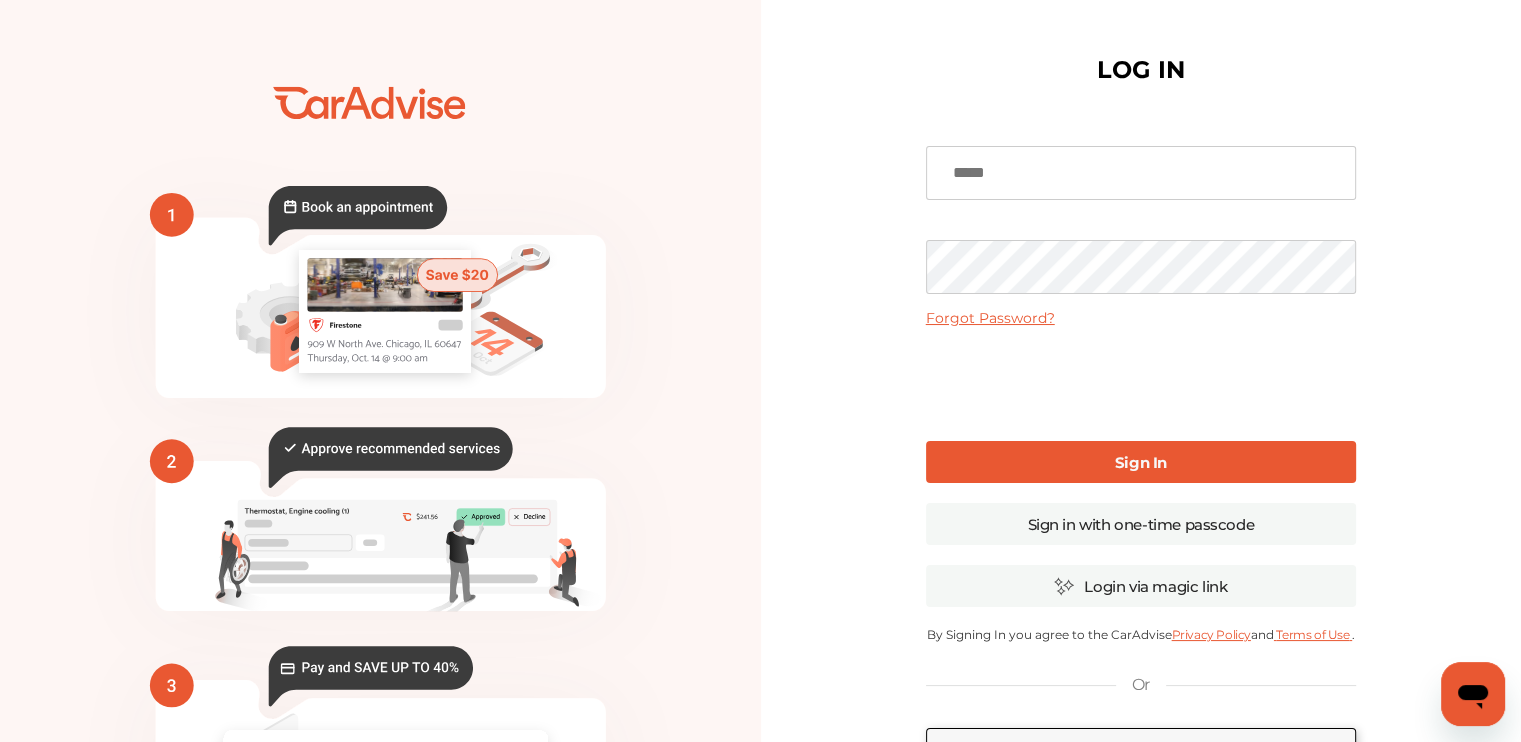 type on "**********" 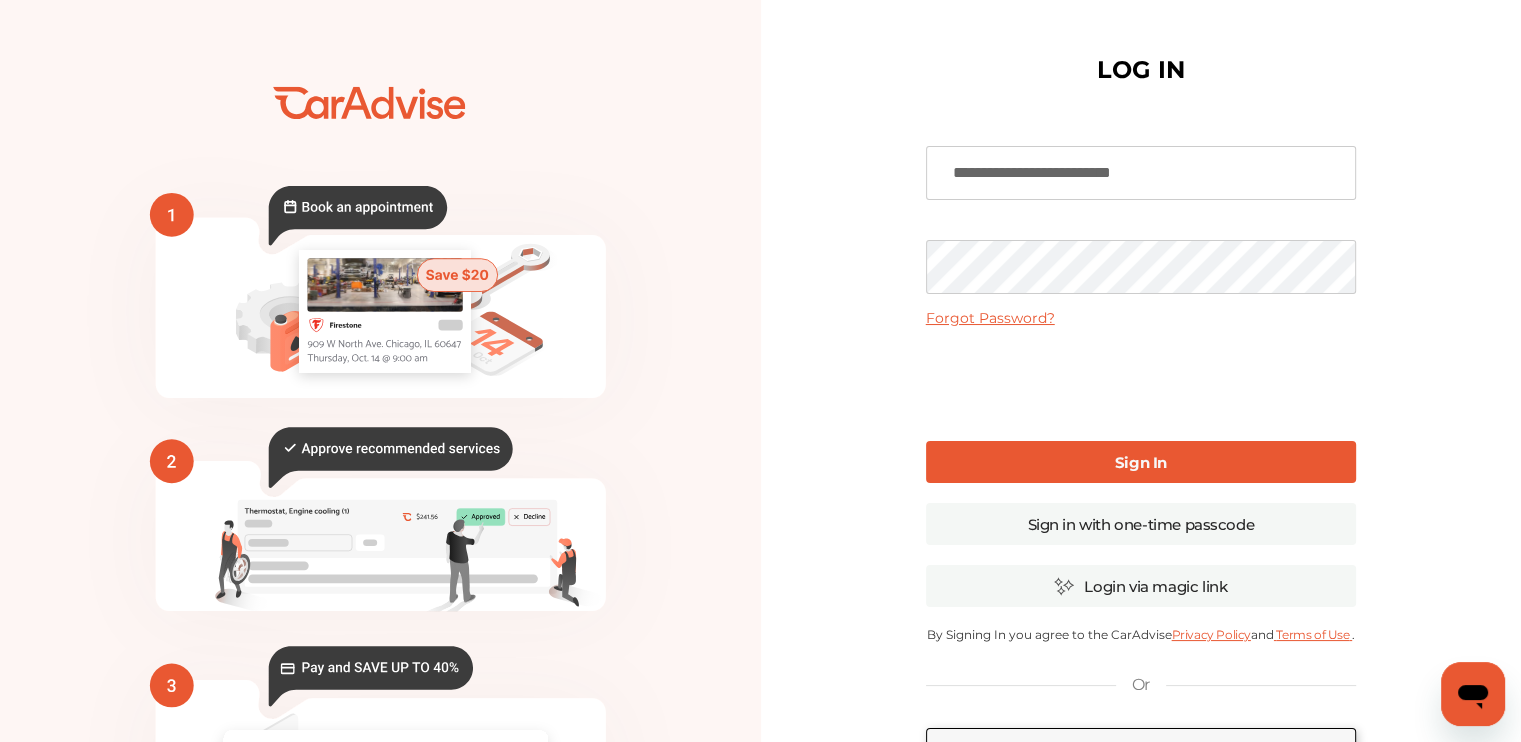 click on "Sign In" at bounding box center [1141, 462] 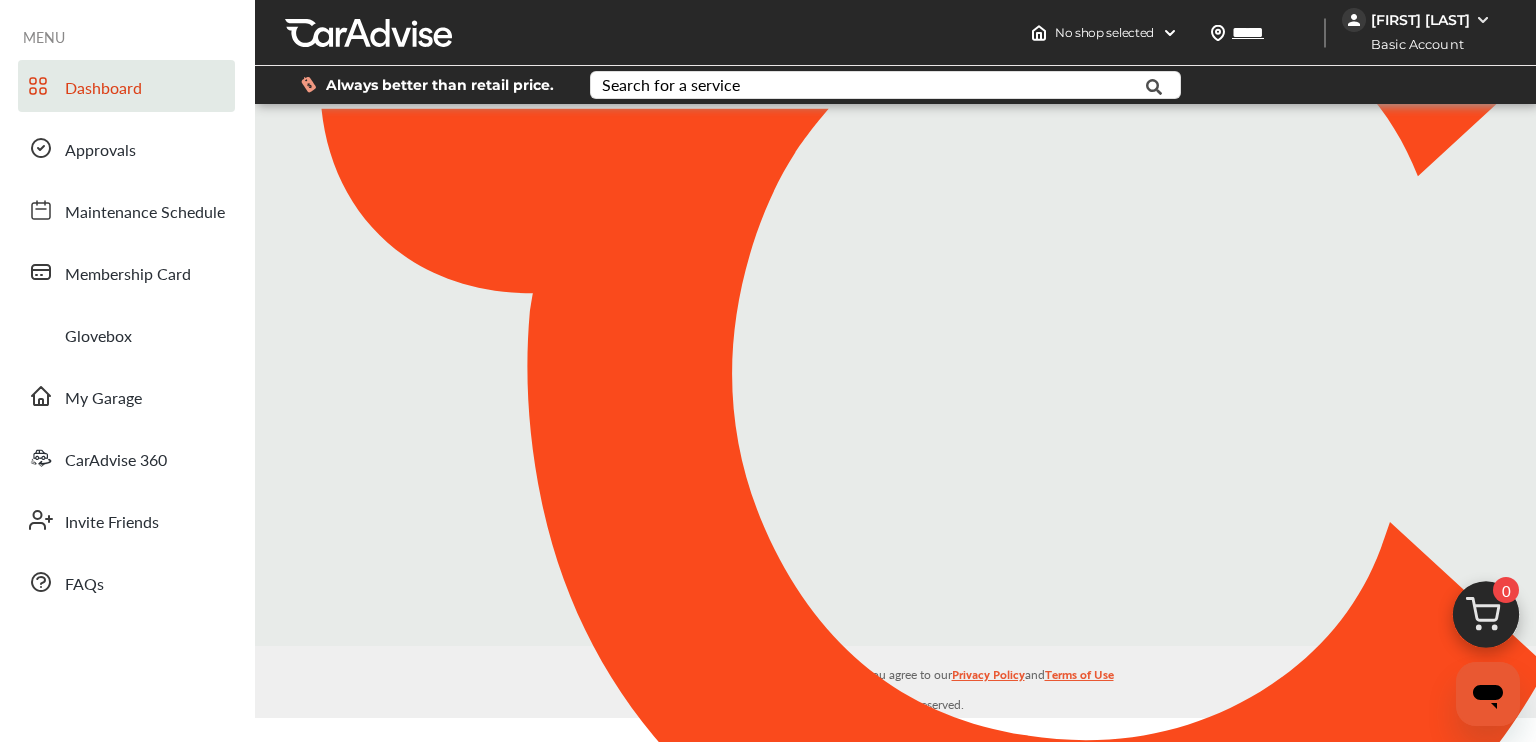 type on "*****" 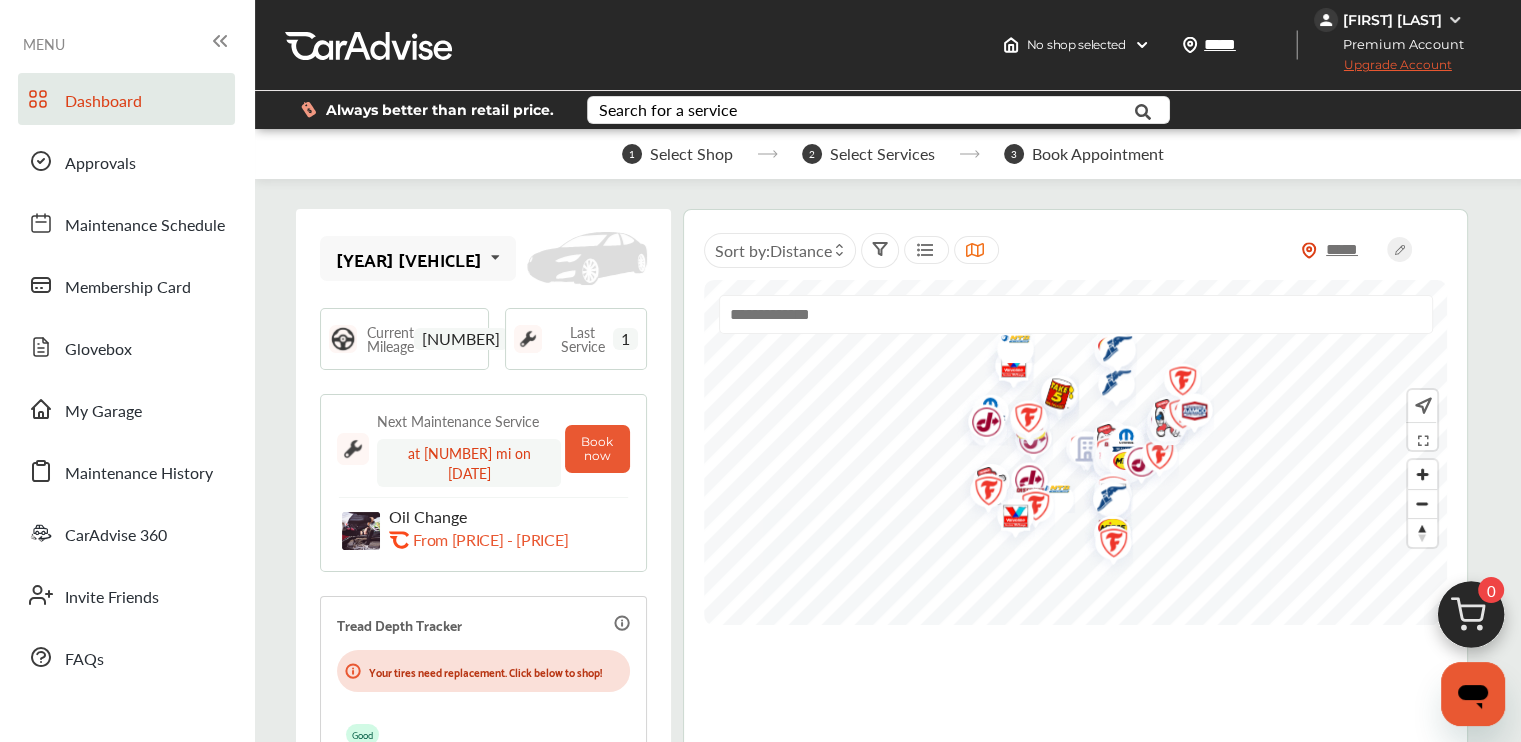 click at bounding box center [496, 257] 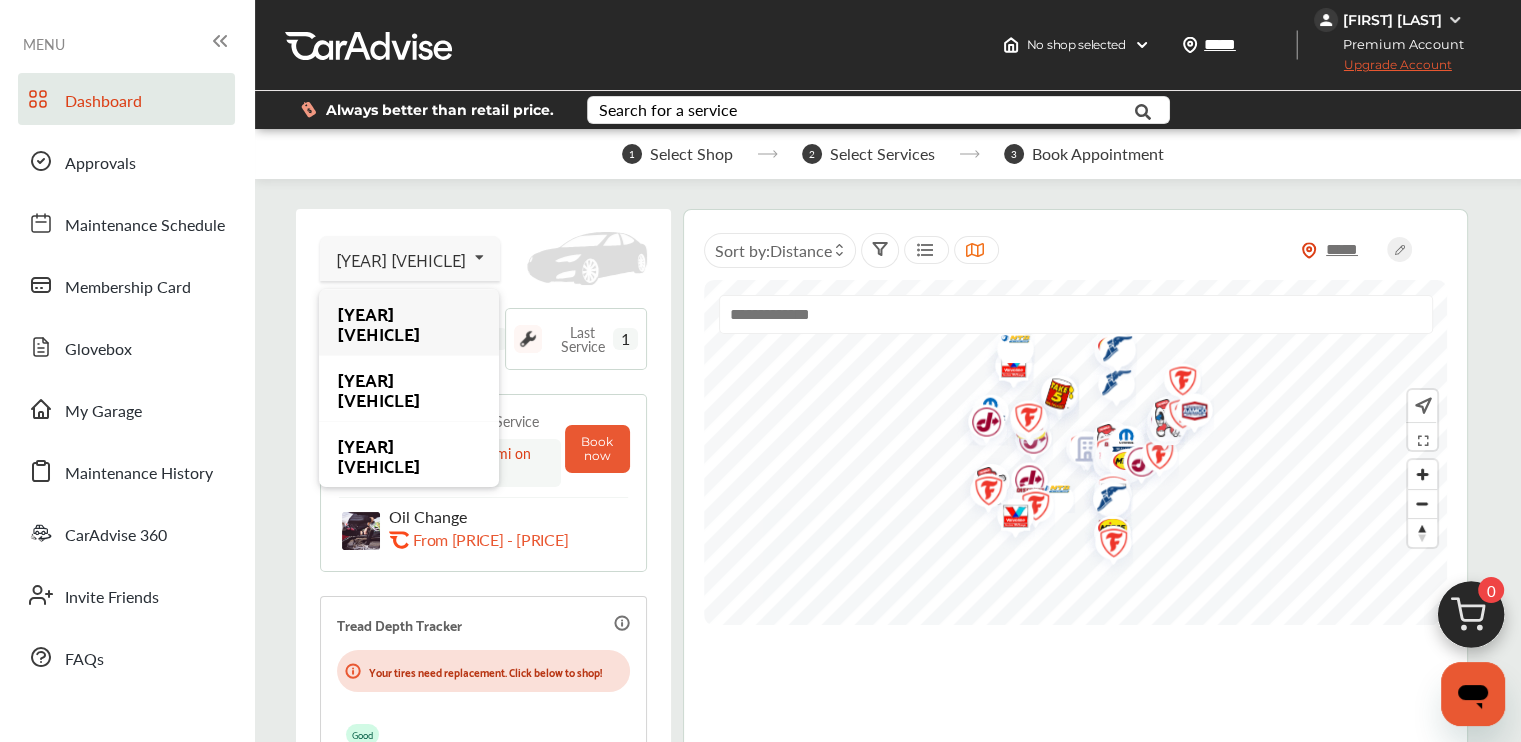 click at bounding box center (480, 257) 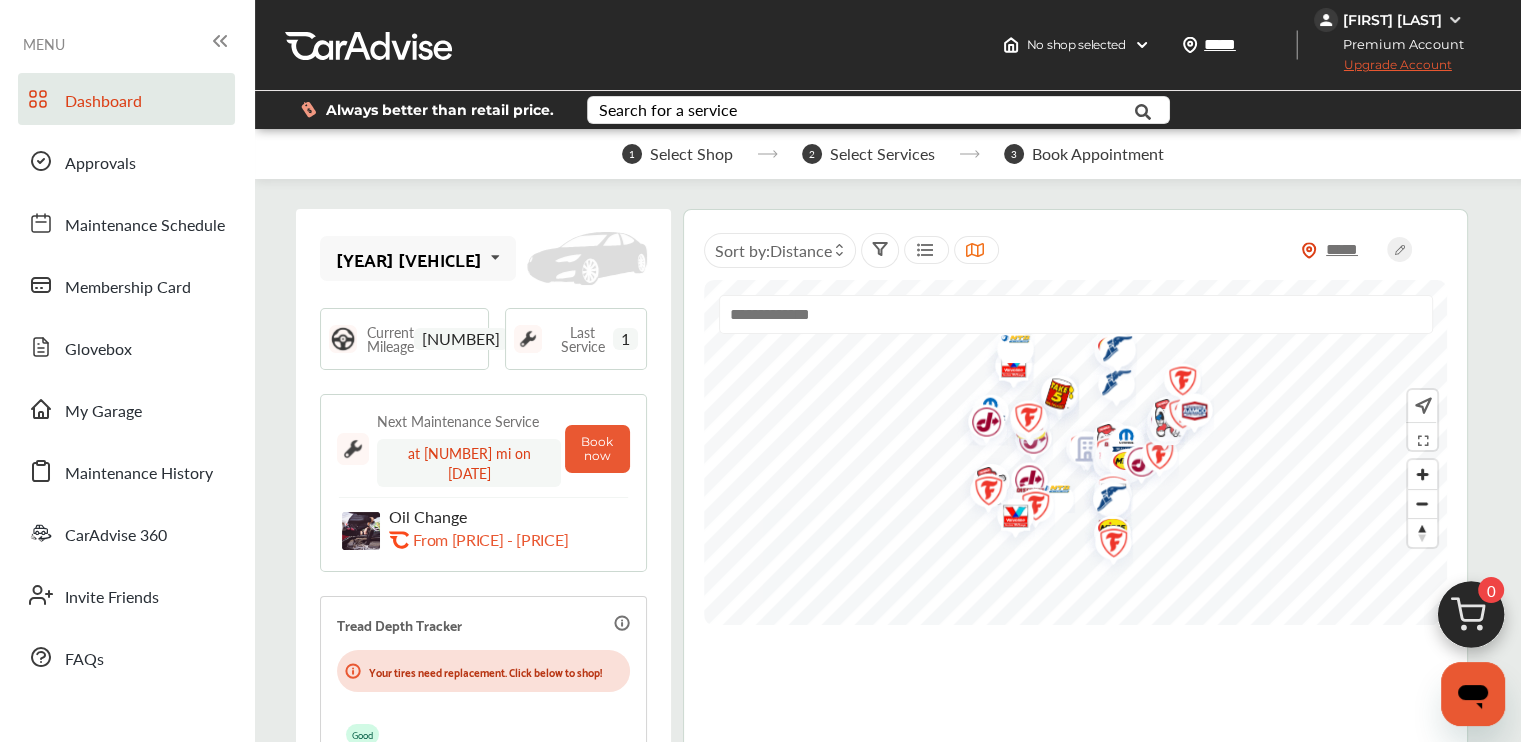 click at bounding box center (496, 257) 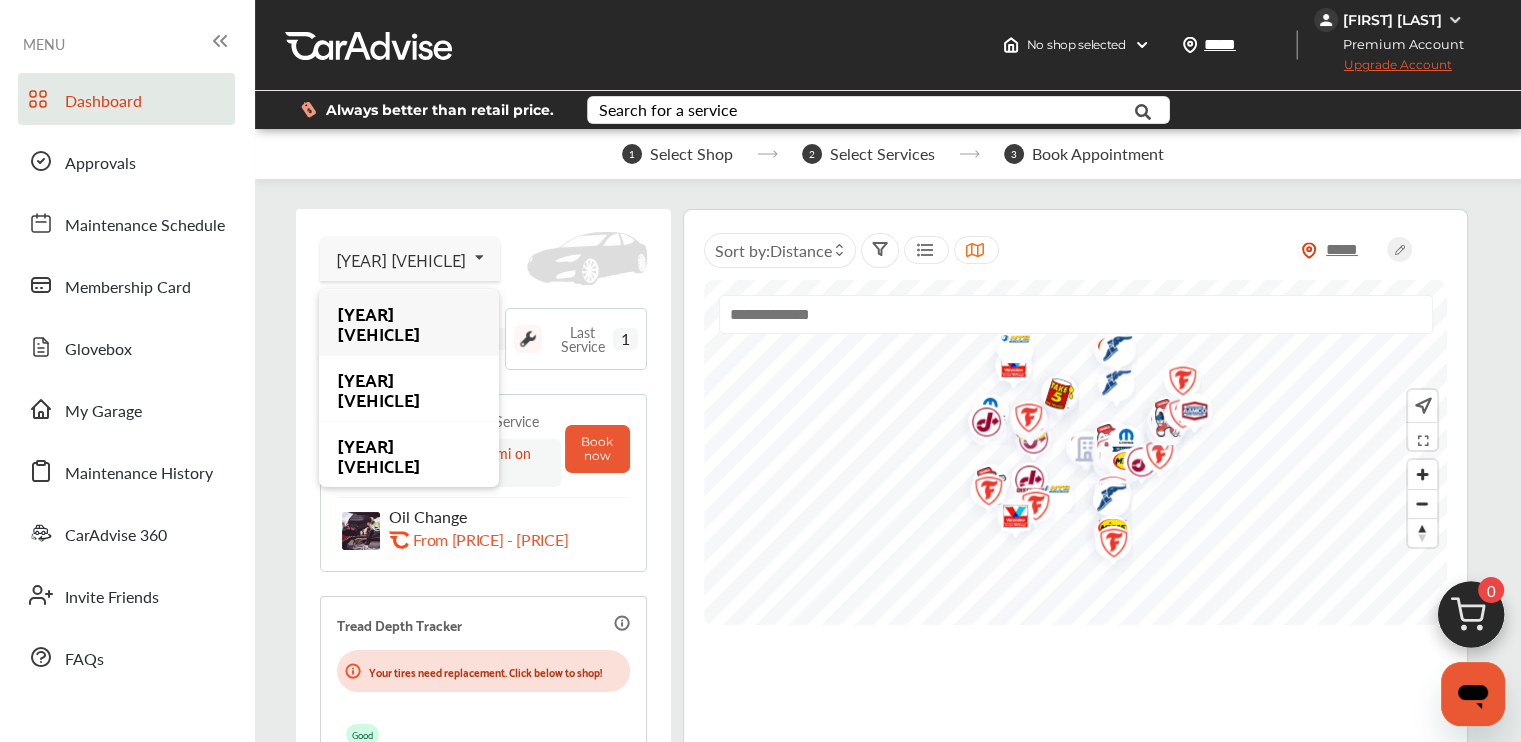 click on "[YEAR] [VEHICLE]" at bounding box center (401, 259) 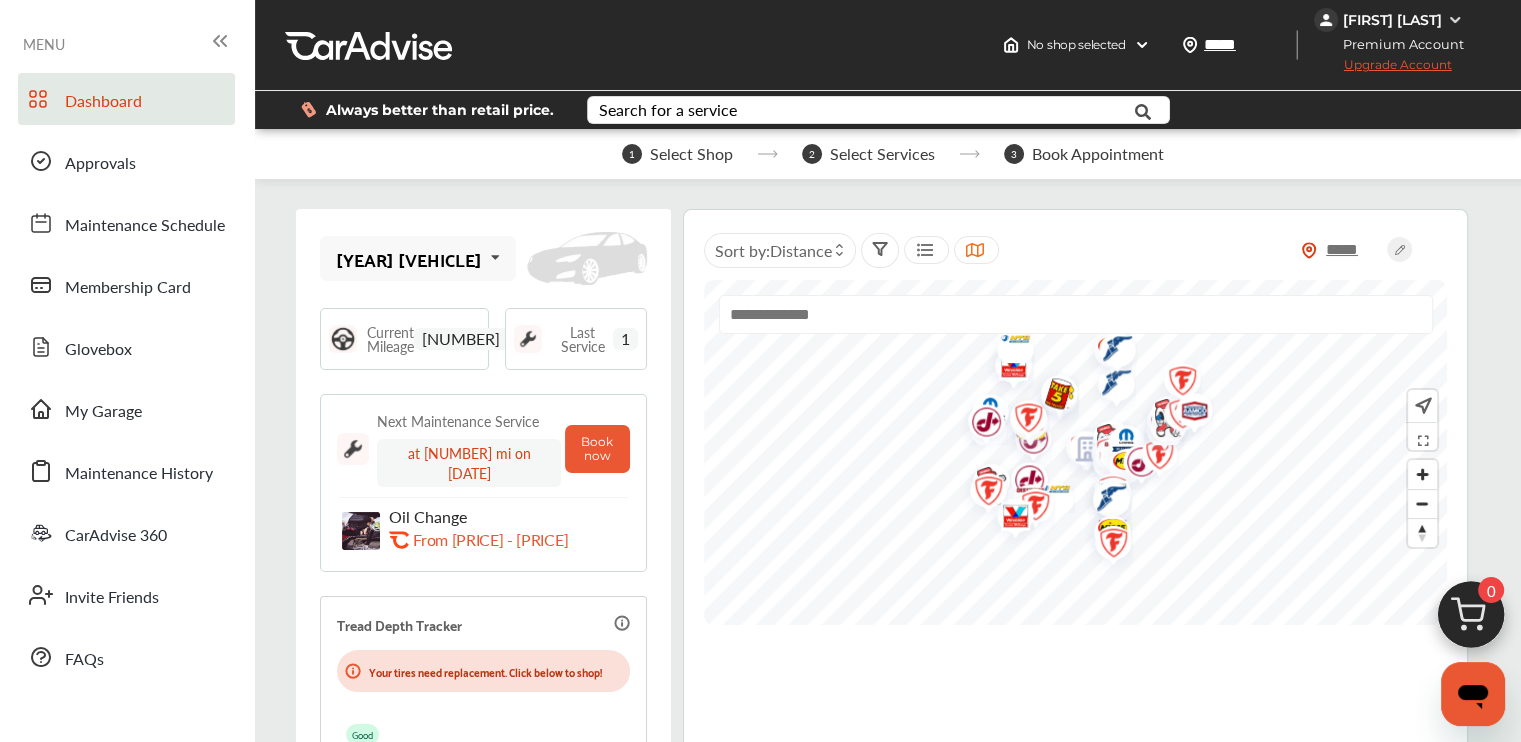click on "[YEAR] [VEHICLE]" at bounding box center [409, 259] 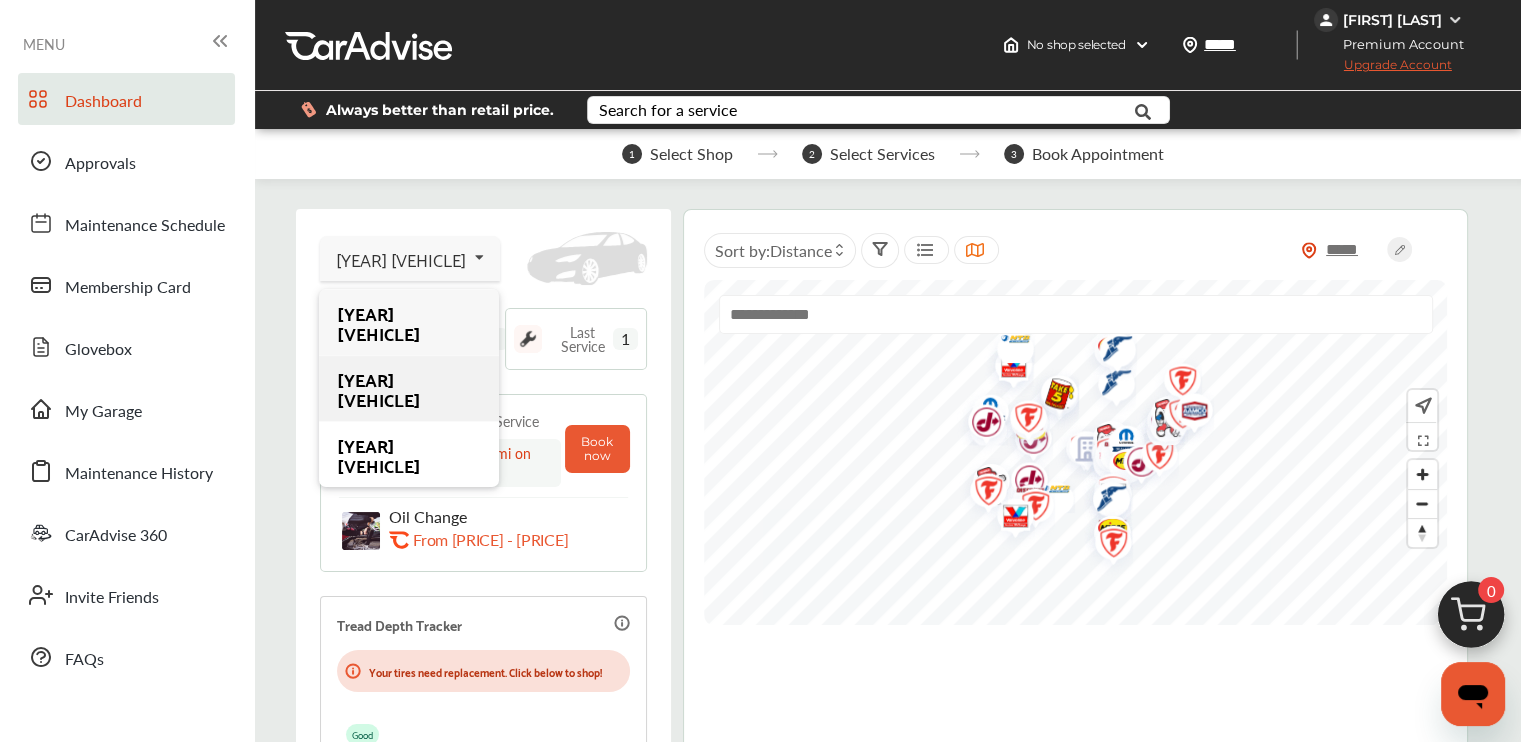 click on "[YEAR] [VEHICLE]" at bounding box center [408, 389] 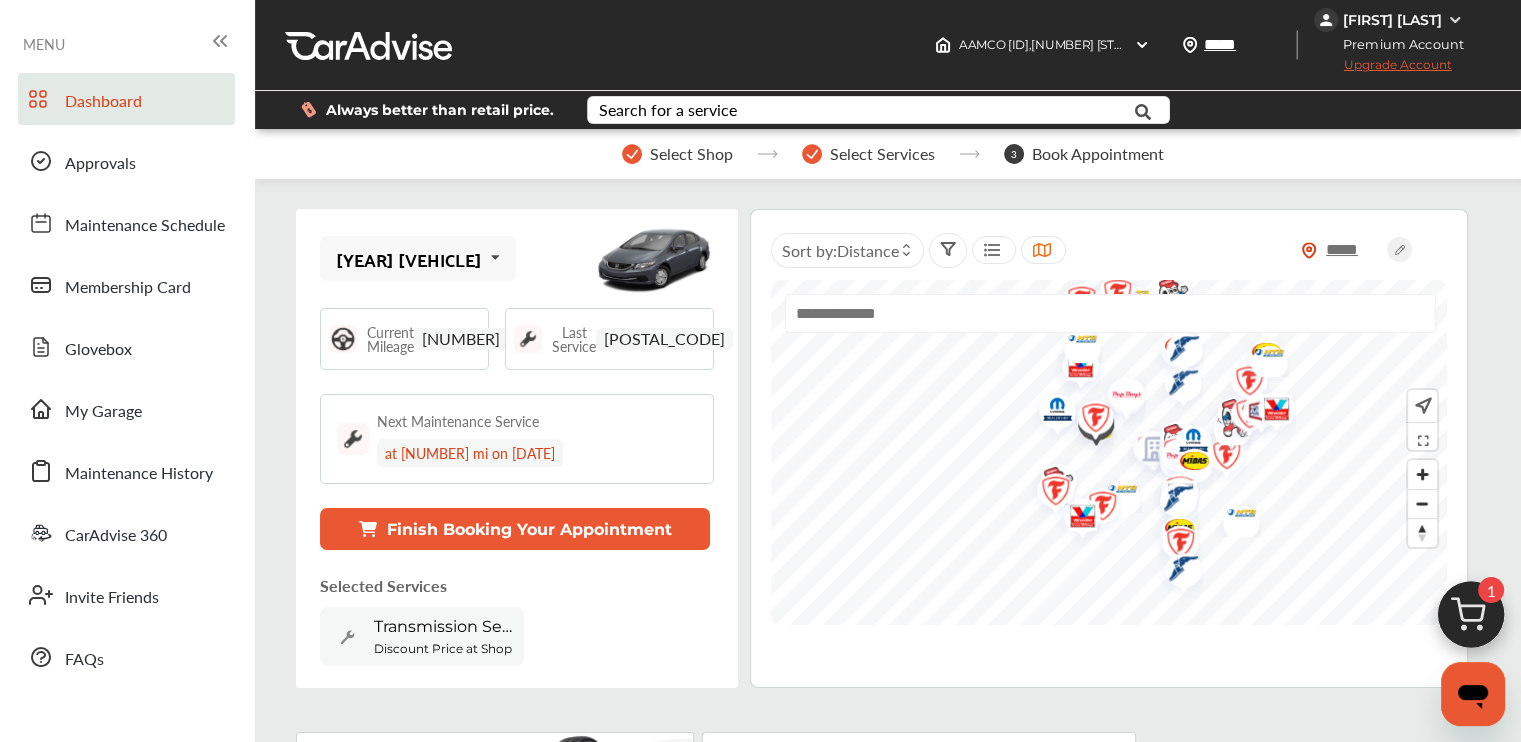 click on "Select Shop" at bounding box center [691, 154] 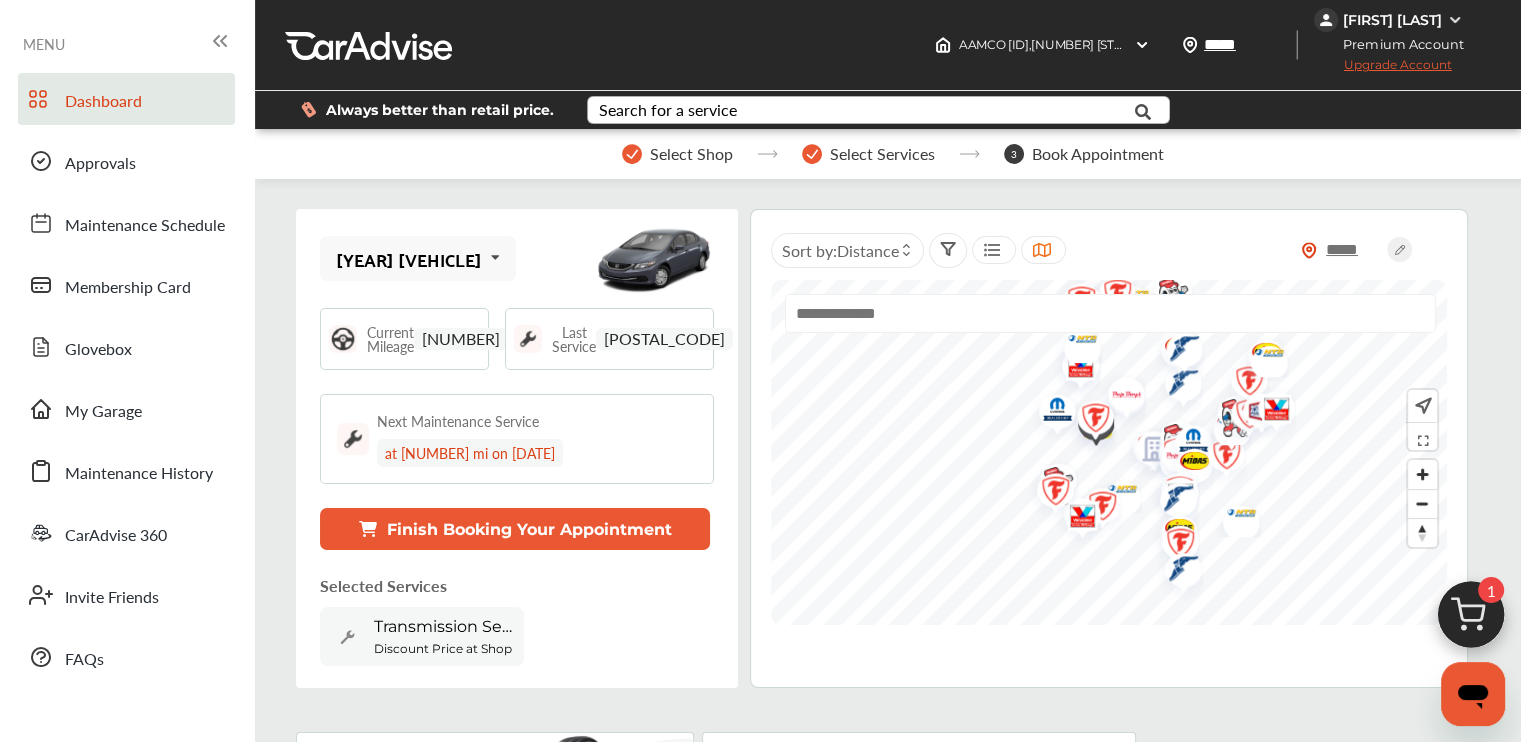 click on "Search for a service" at bounding box center (668, 110) 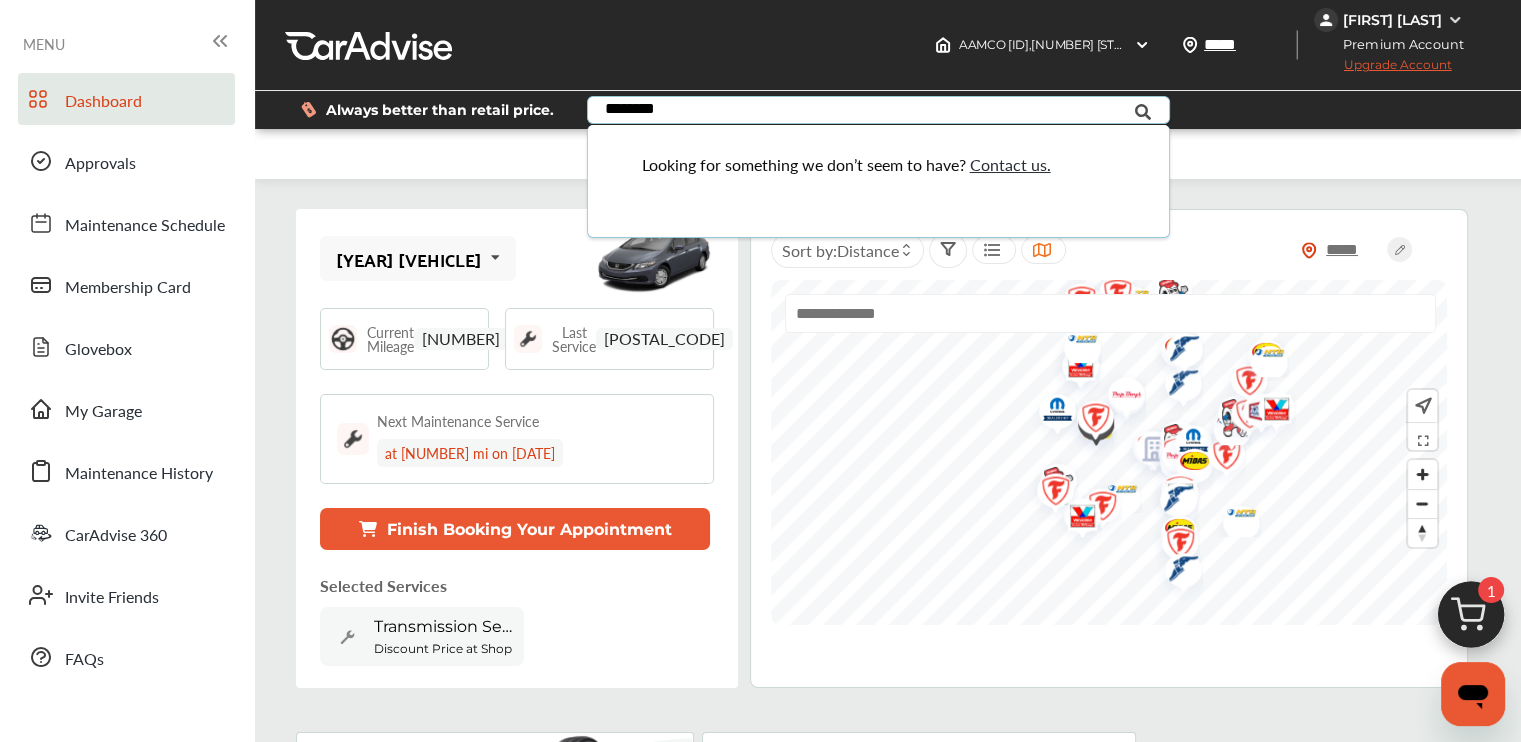type on "********" 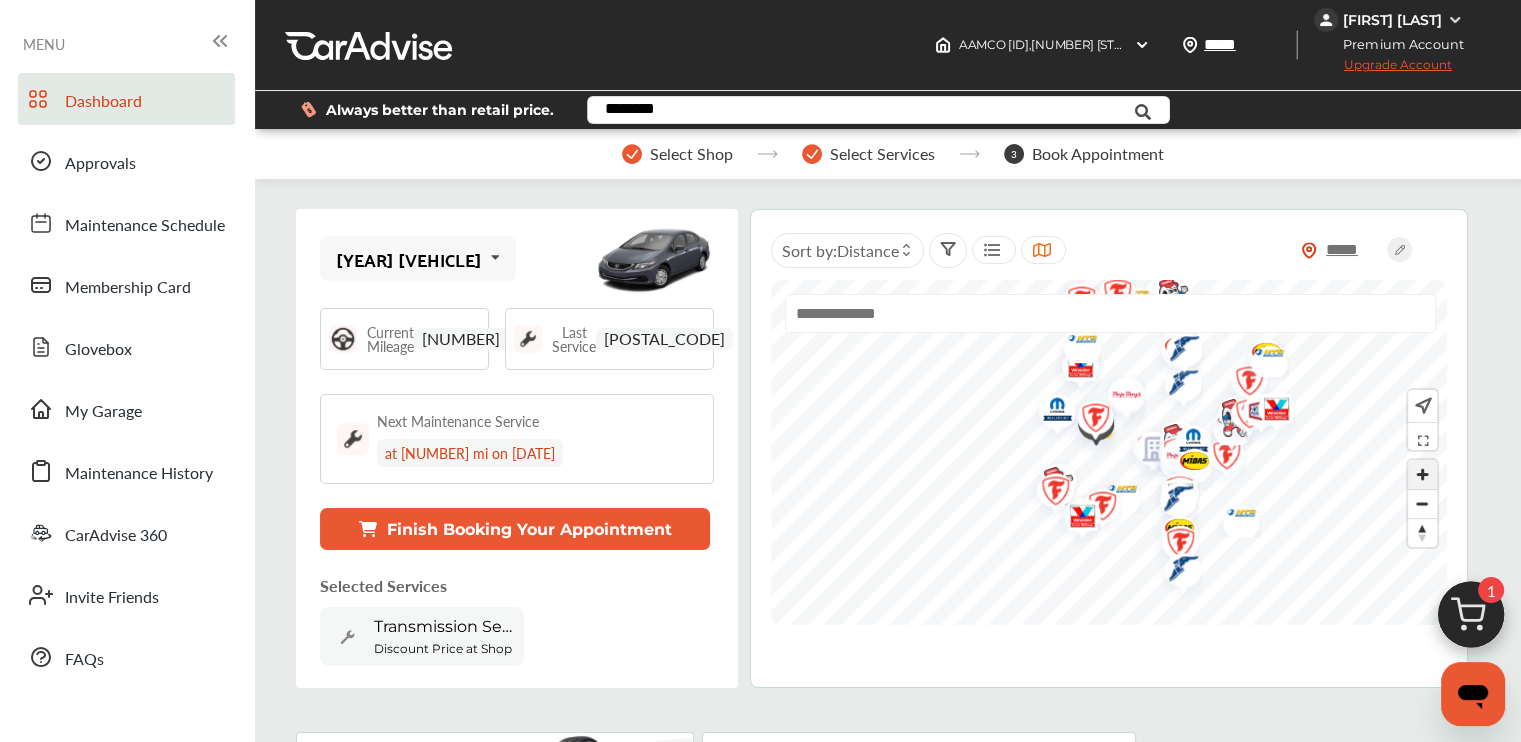 click at bounding box center (1422, 474) 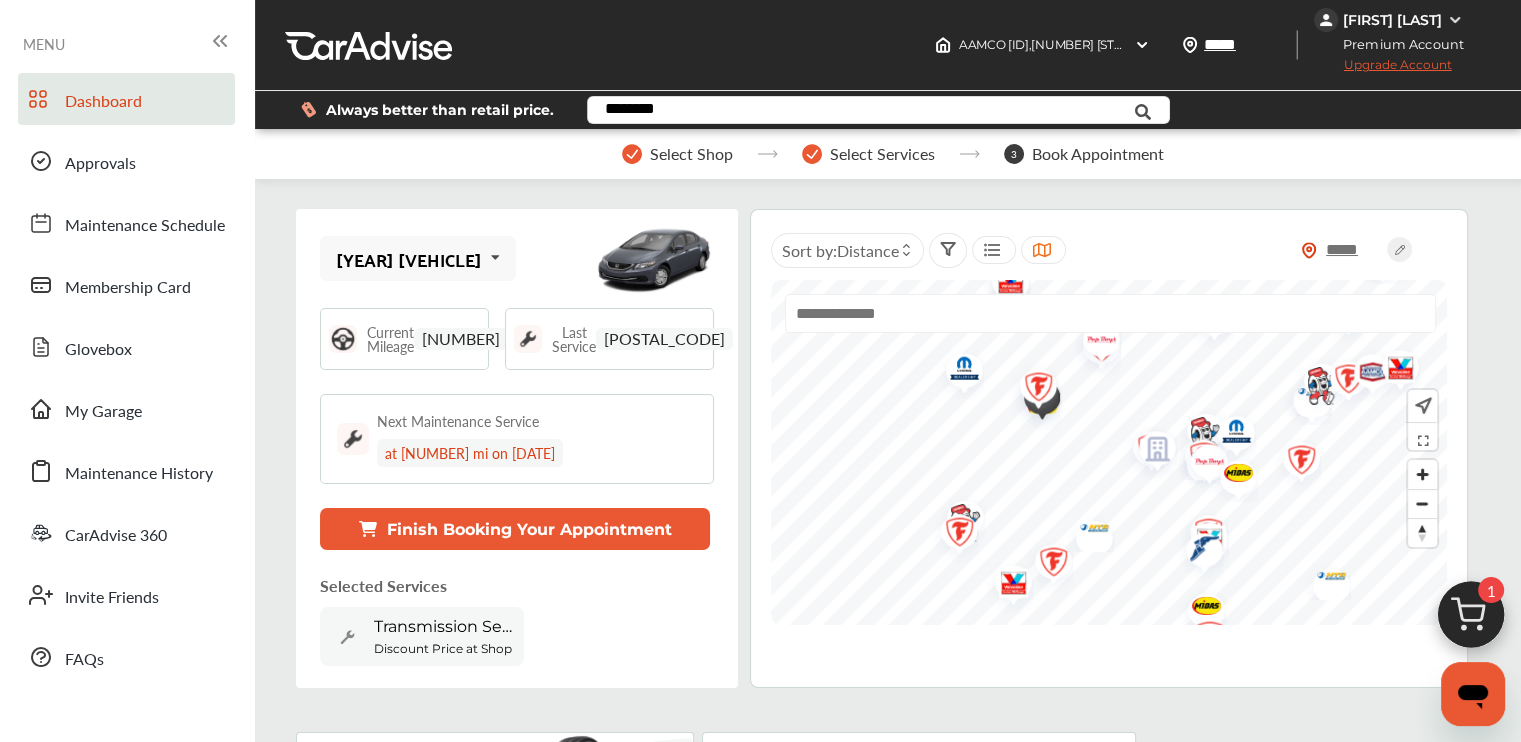 click at bounding box center [1471, 620] 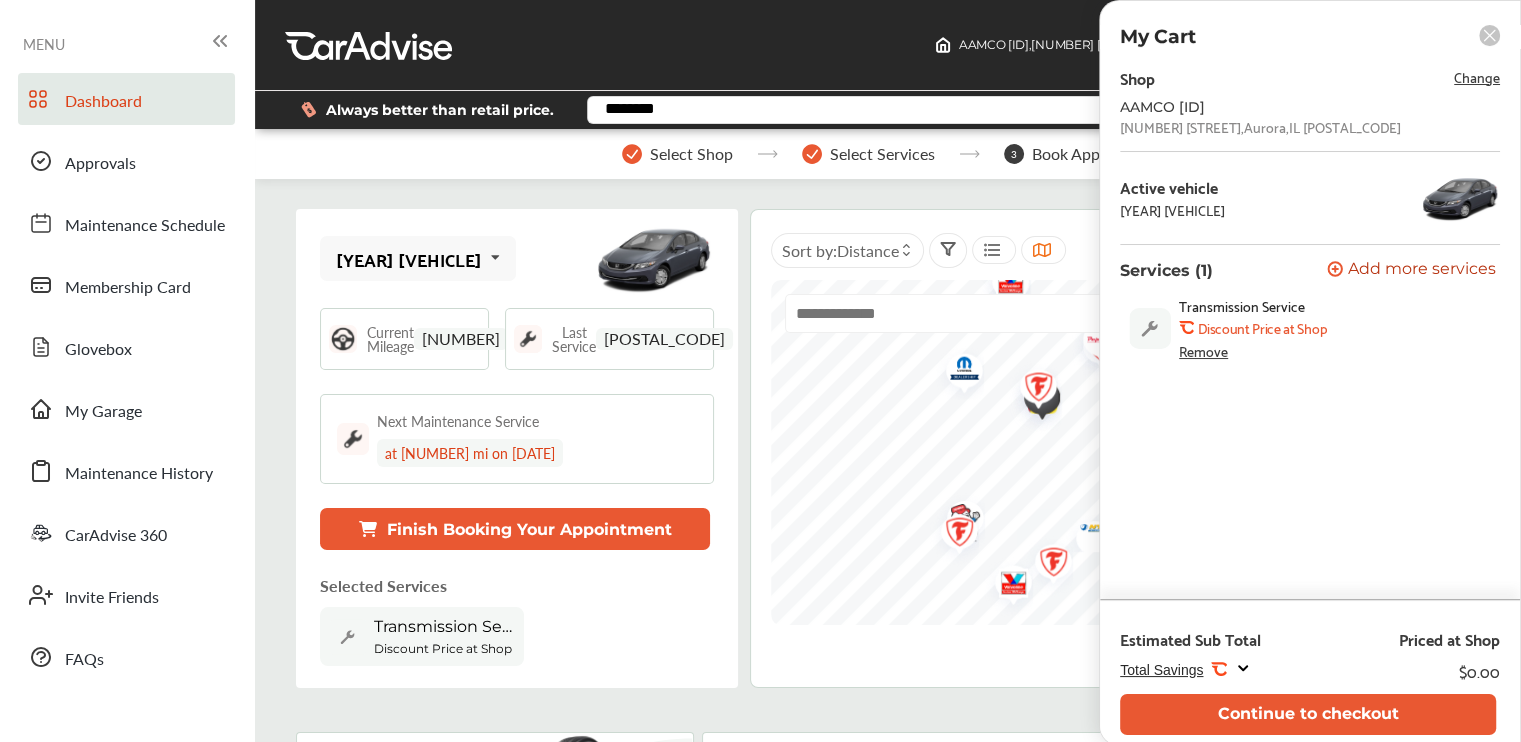 click on "Remove" at bounding box center (1203, 351) 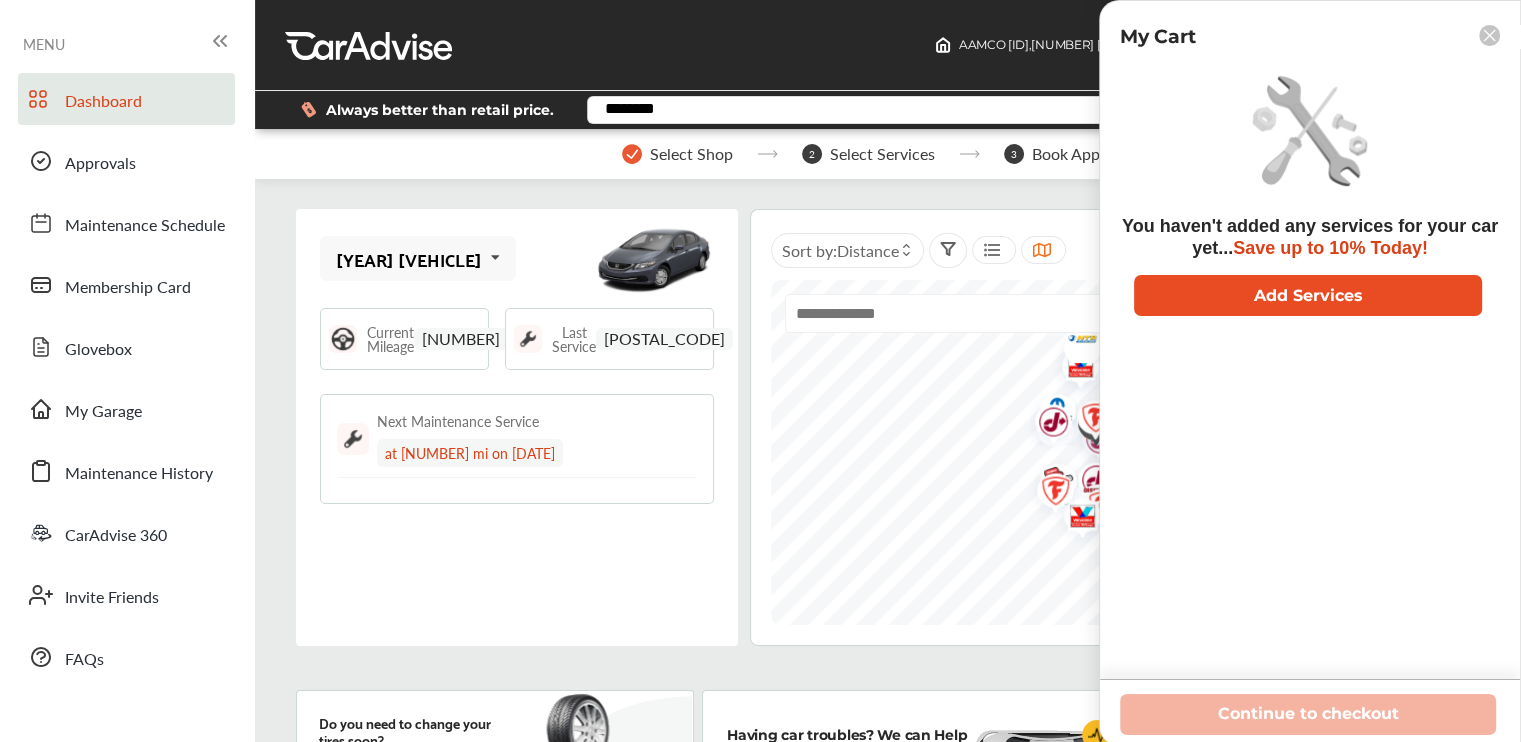 click on "Add Services" at bounding box center (1308, 295) 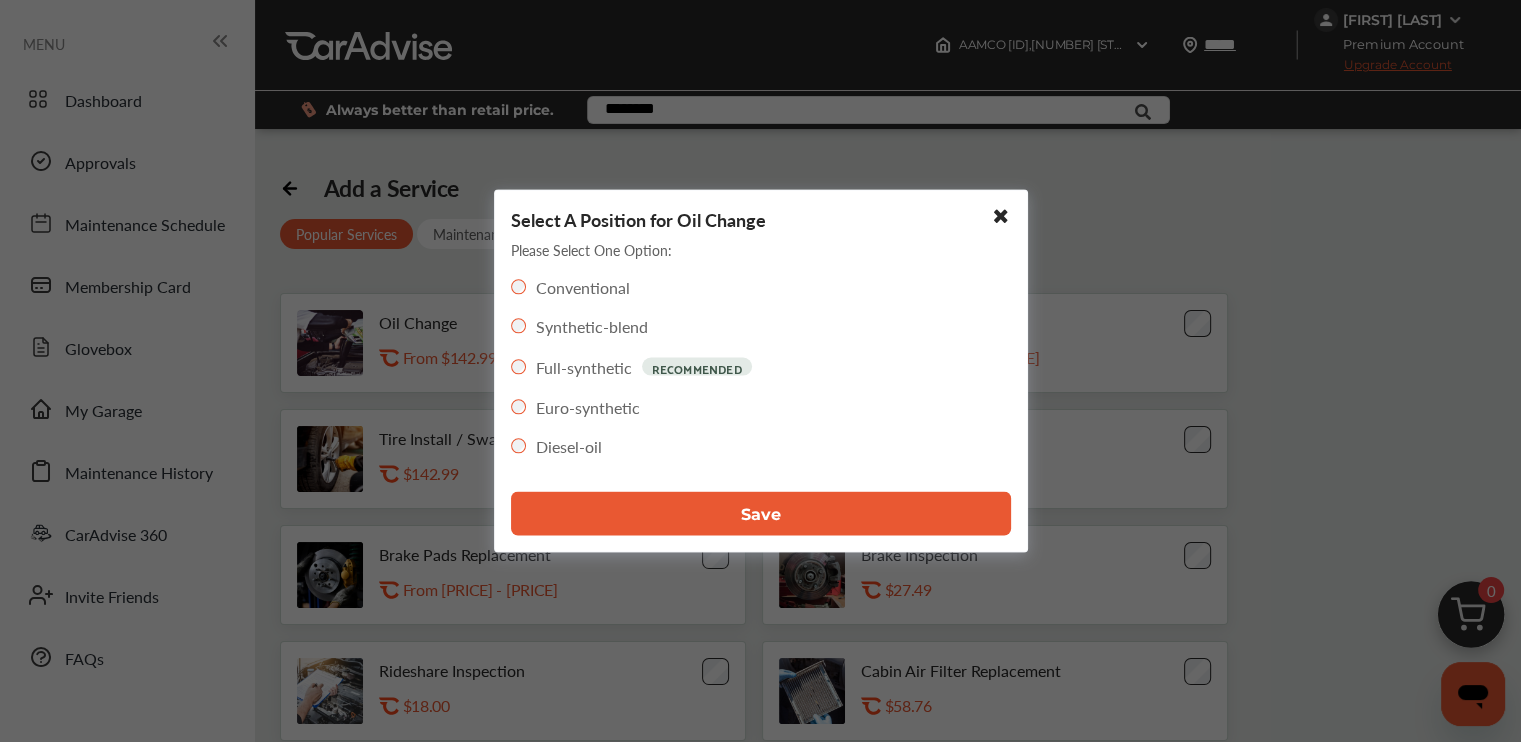 click on "Save" at bounding box center [761, 514] 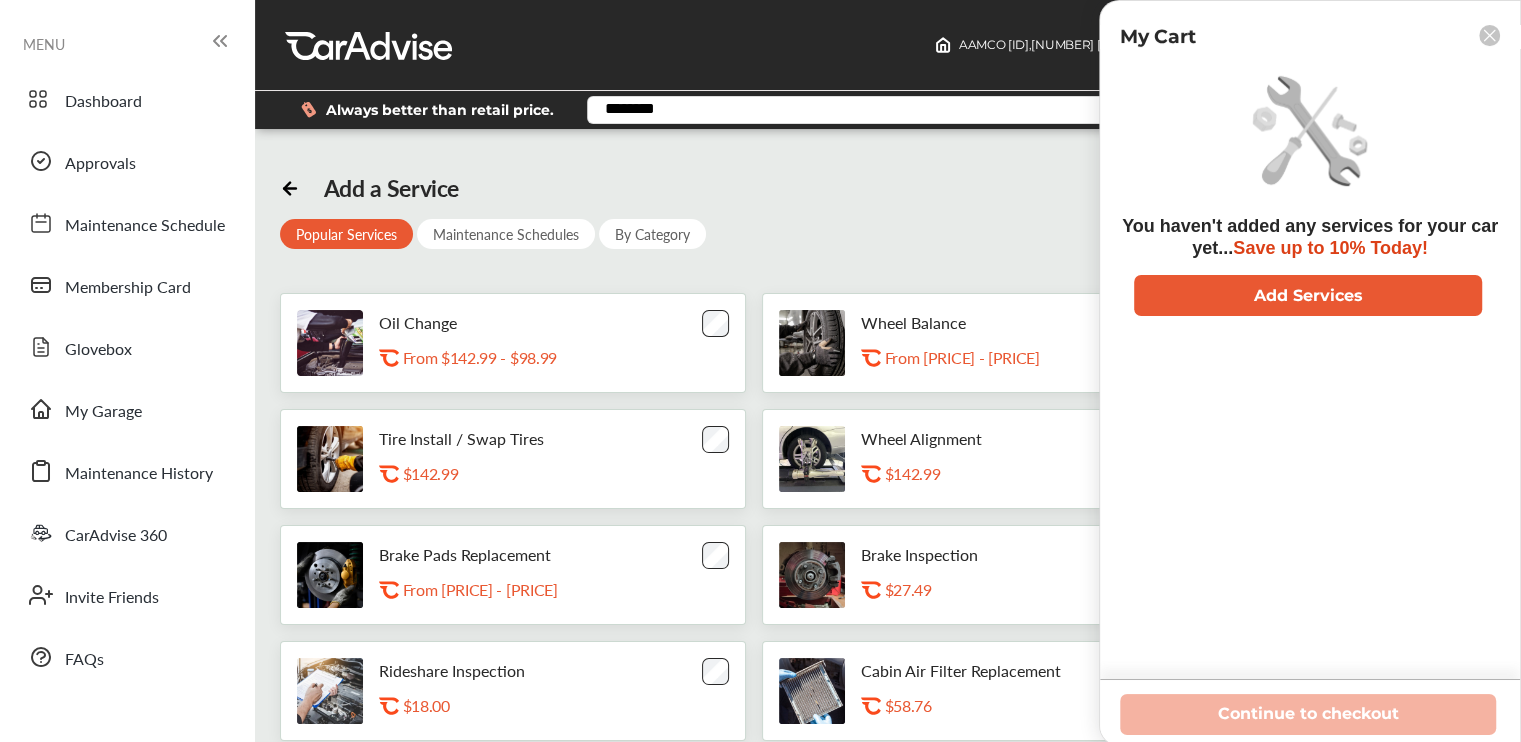 click on "Add a Service Popular Services Maintenance Schedules By Category Oil Change
.st0{fill:#FA4A1C;}
From  [PRICE] - [PRICE] Wheel Balance
.st0{fill:#FA4A1C;}
From  [PRICE] - [PRICE] Tire Install / Swap Tires
.st0{fill:#FA4A1C;}
[PRICE] Wheel Alignment
.st0{fill:#FA4A1C;}
[PRICE] Brake Pads Replacement
.st0{fill:#FA4A1C;}
From  [PRICE] - [PRICE] Brake Inspection
.st0{fill:#FA4A1C;}
[PRICE] Rideshare Inspection
.st0{fill:#FA4A1C;}
[PRICE] Cabin Air Filter Replacement
.st0{fill:#FA4A1C;}
[PRICE] Battery Replacement (Avg Price)
.st0{fill:#FA4A1C;}
[PRICE] Coolant / Antifreeze Flush
.st0{fill:#FA4A1C;}
[PRICE]" at bounding box center (888, 515) 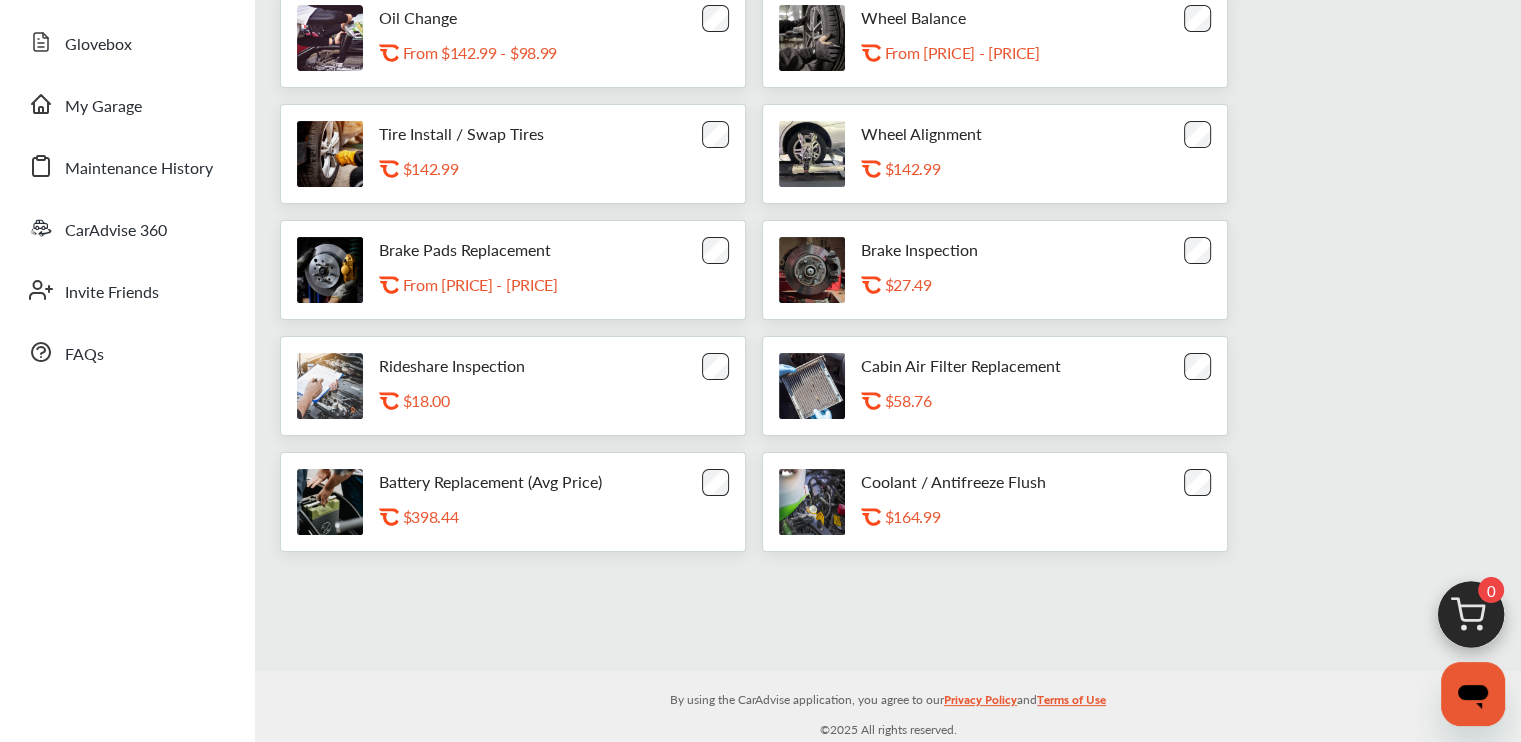 scroll, scrollTop: 0, scrollLeft: 0, axis: both 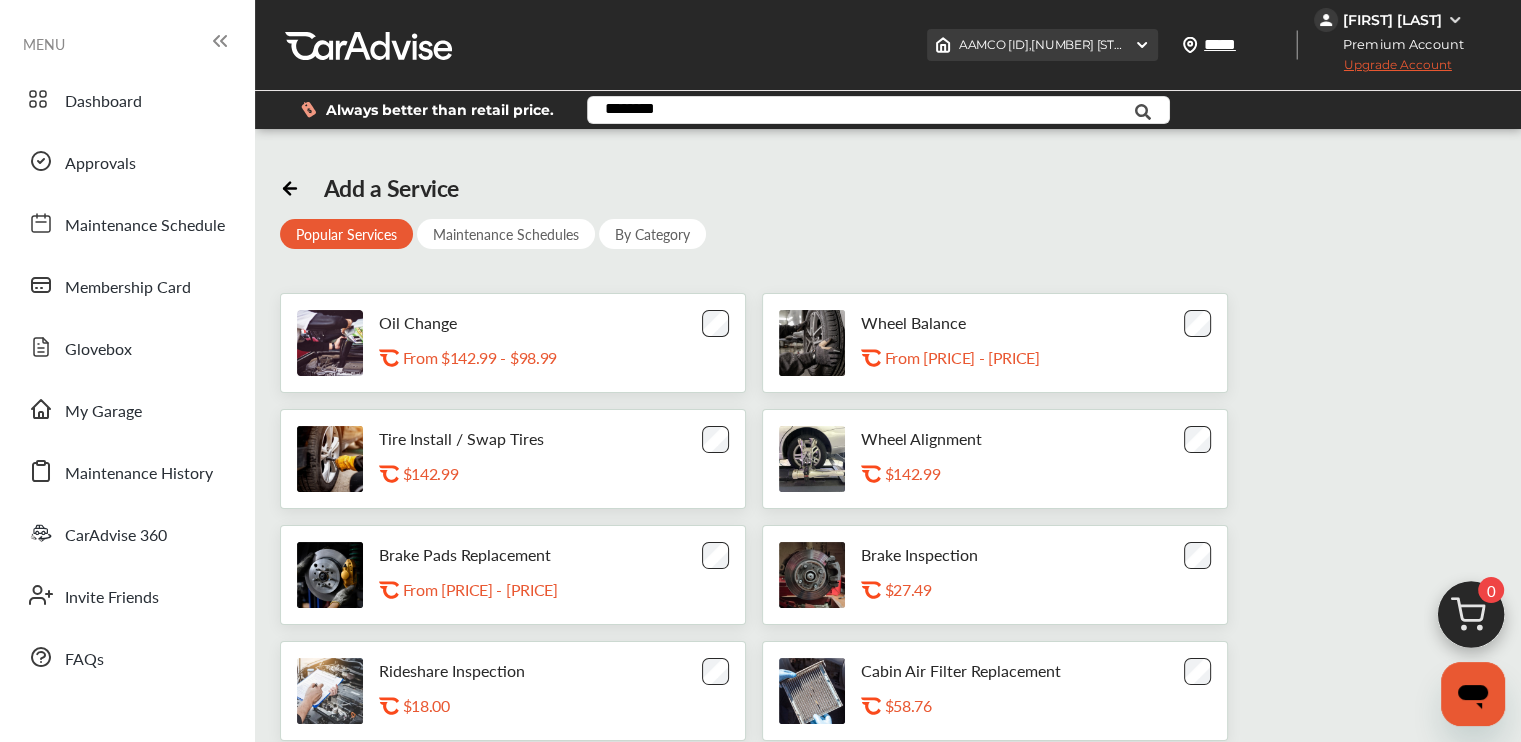 click on "[NUMBER] [STREET] [CITY], [STATE] [POSTAL_CODE]" at bounding box center (1042, 45) 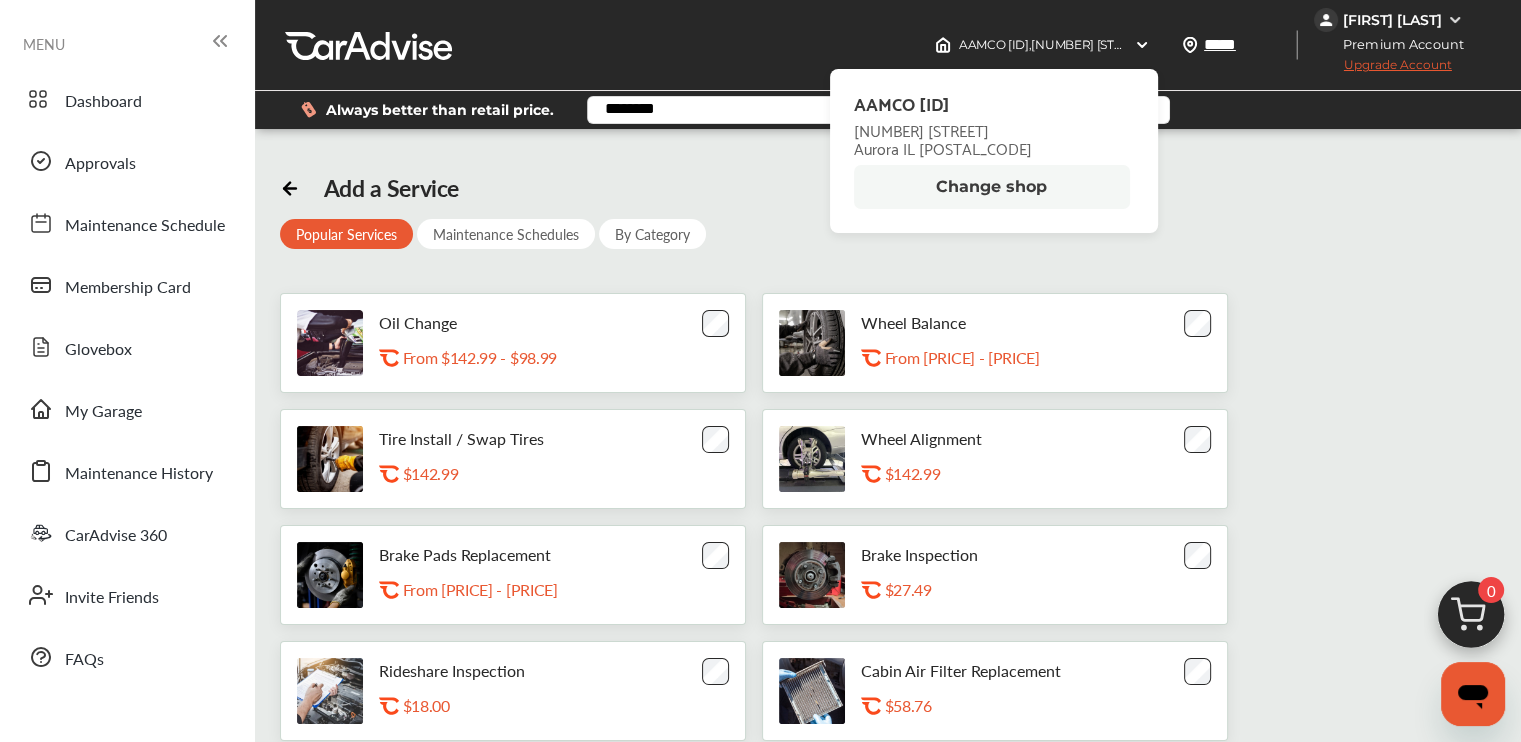 click on "Change shop" at bounding box center (992, 187) 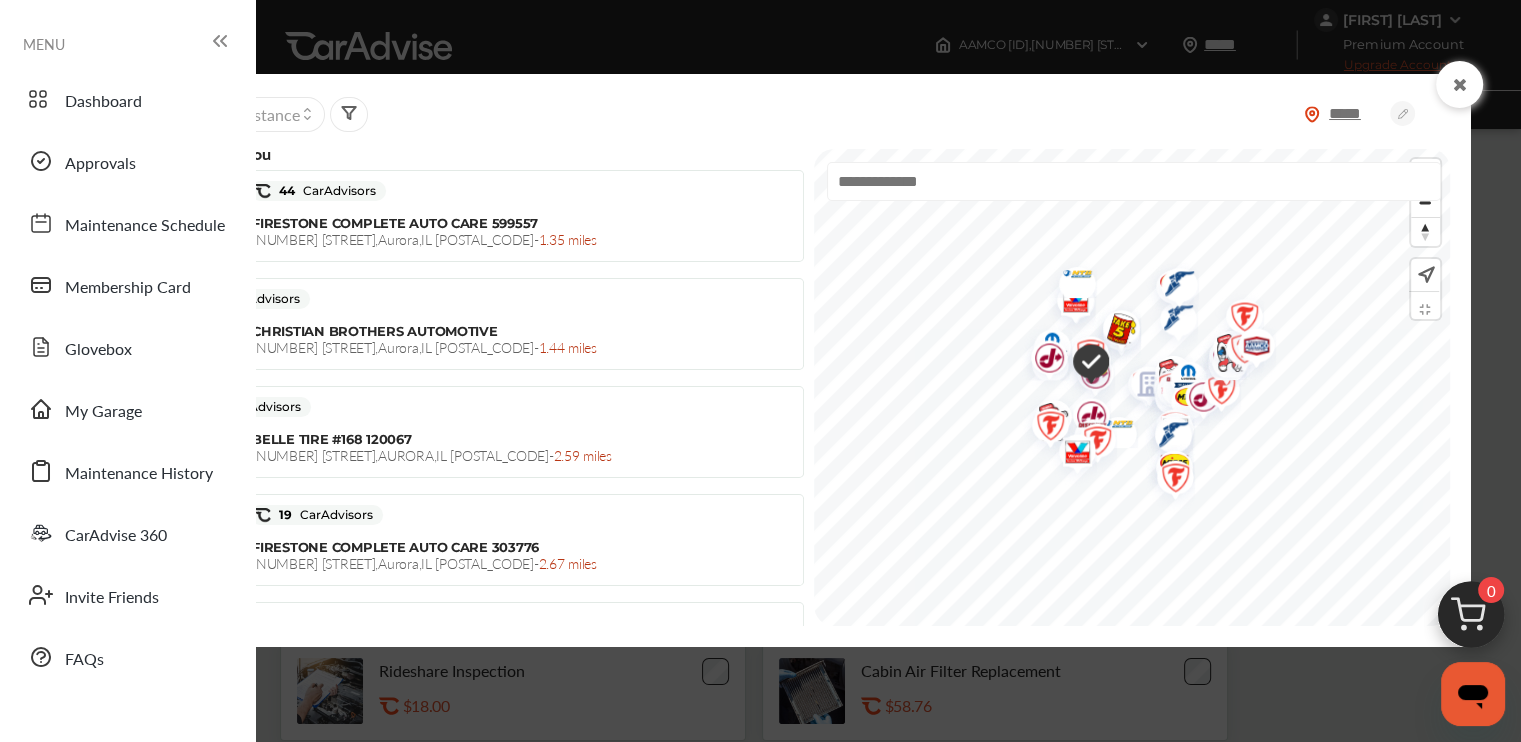 click at bounding box center [1134, 181] 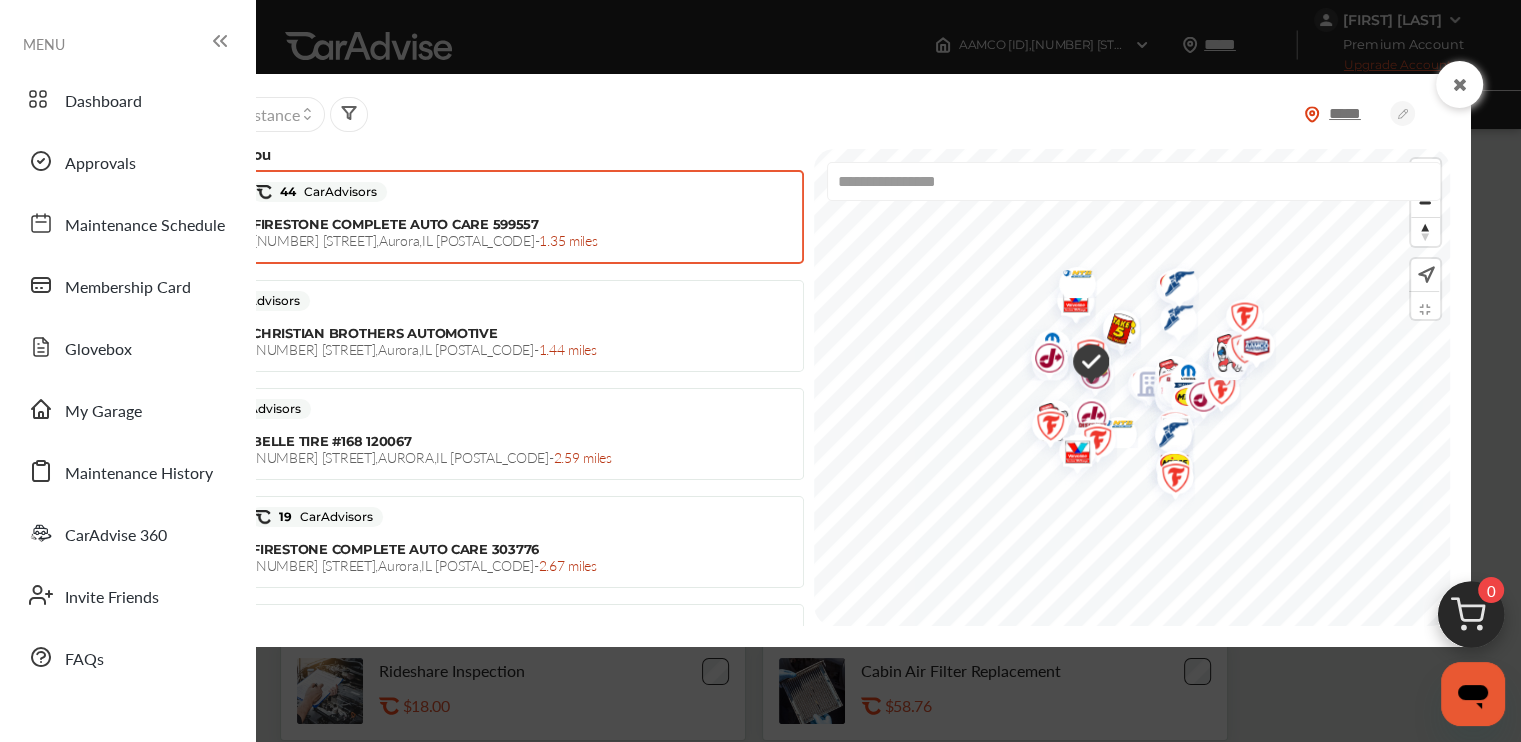drag, startPoint x: 1140, startPoint y: 187, endPoint x: 740, endPoint y: 177, distance: 400.12497 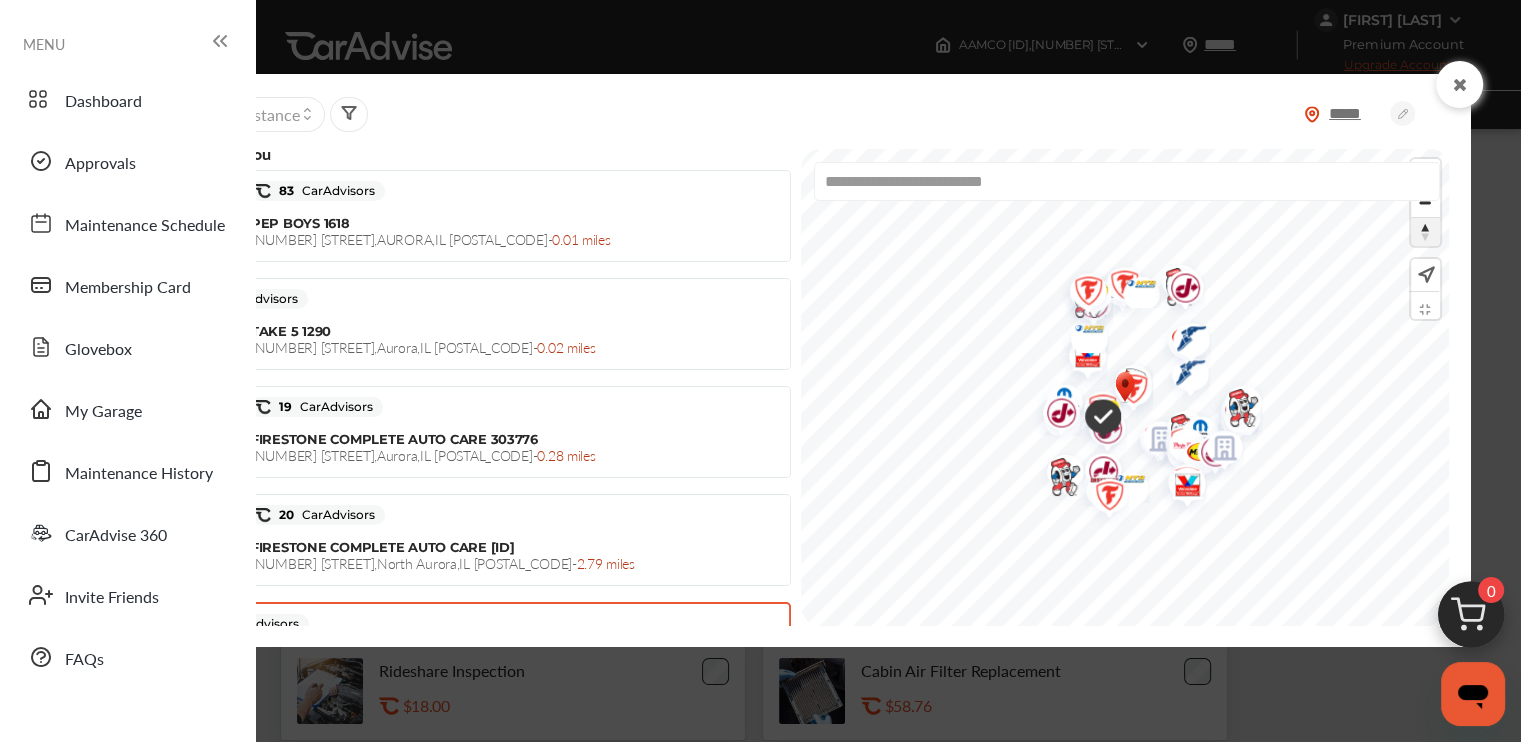 type on "**********" 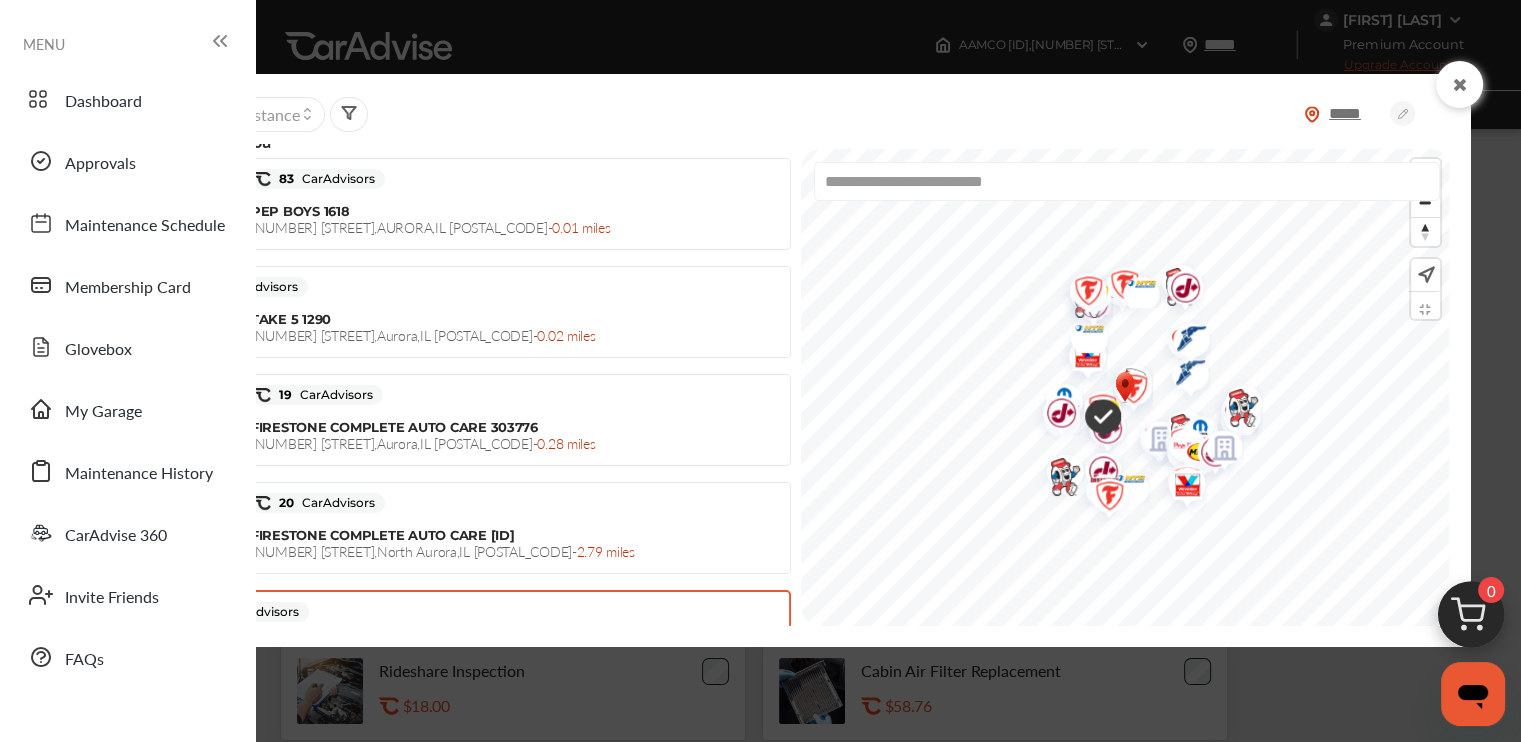 scroll, scrollTop: 0, scrollLeft: 0, axis: both 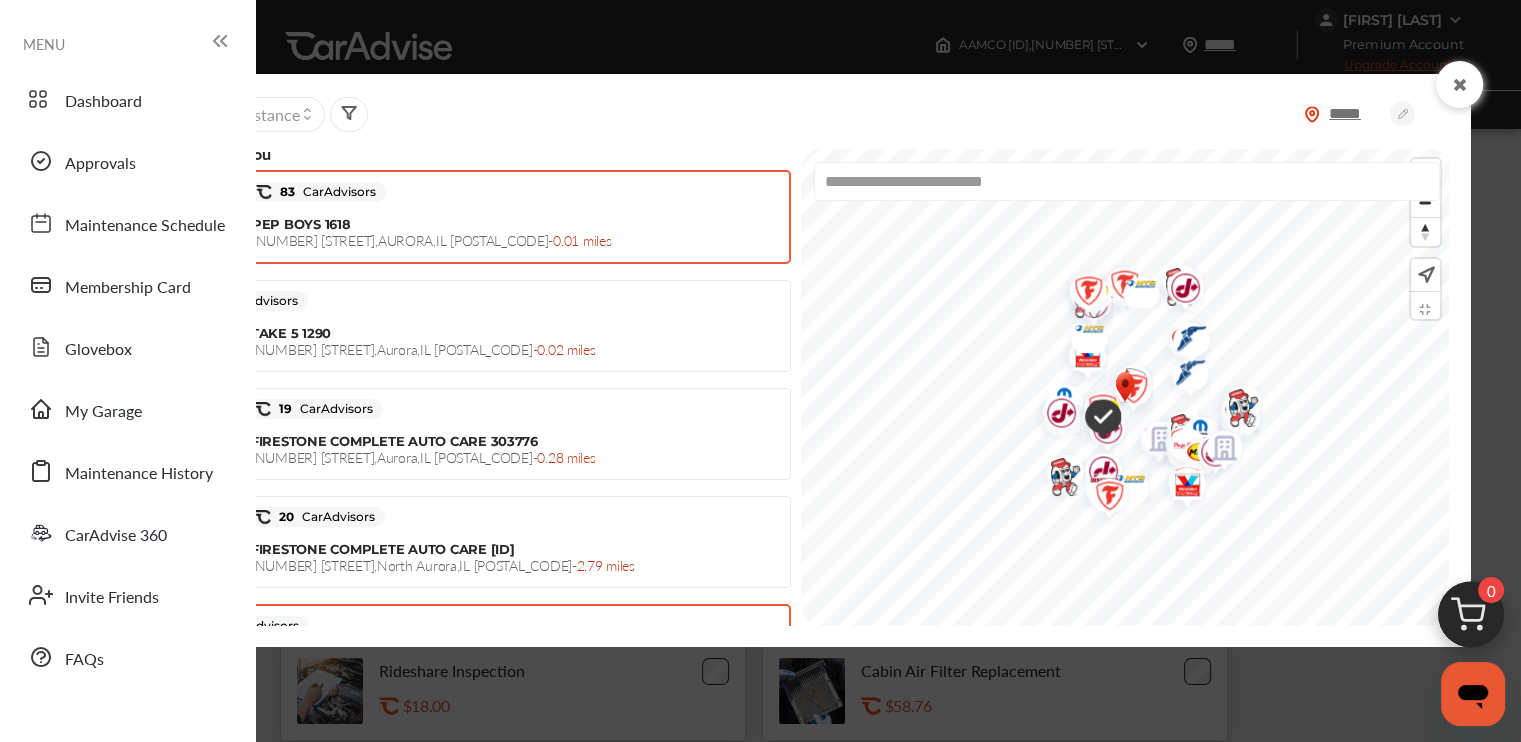 click on "[NUMBER] [STREET] ,  [CITY] ,  [STATE]   [POSTAL_CODE]  -  [DISTANCE] miles" at bounding box center (432, 240) 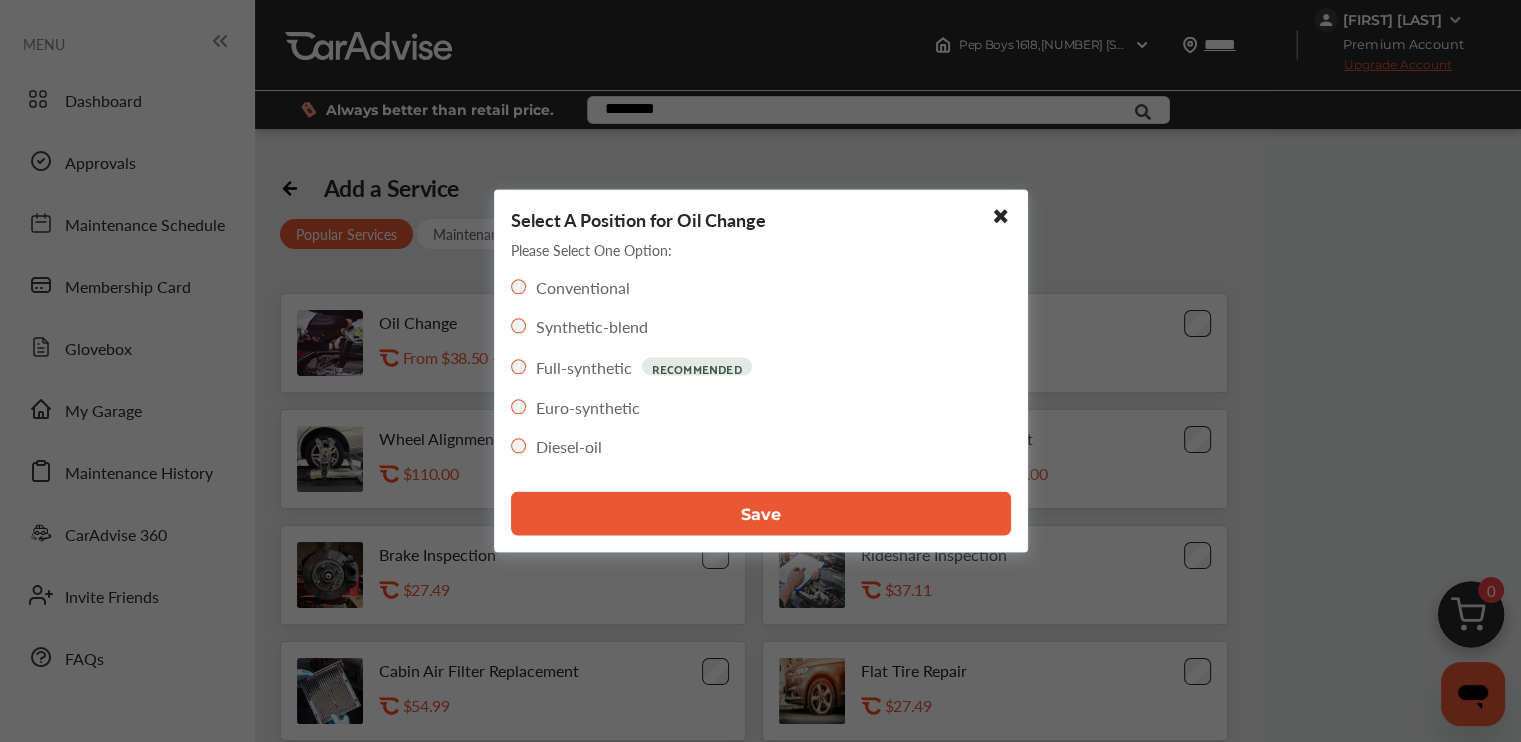 click on "Save" at bounding box center (761, 514) 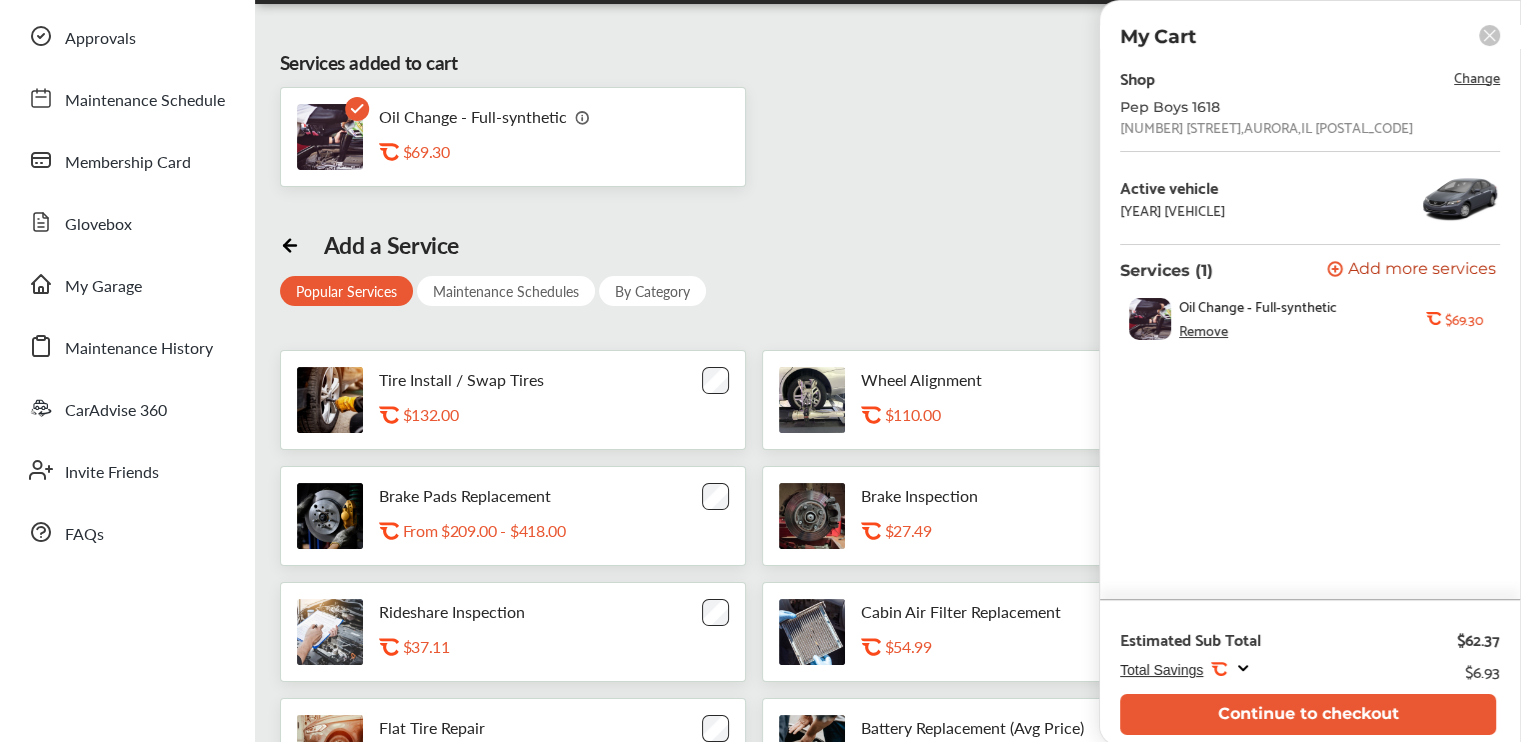scroll, scrollTop: 25, scrollLeft: 0, axis: vertical 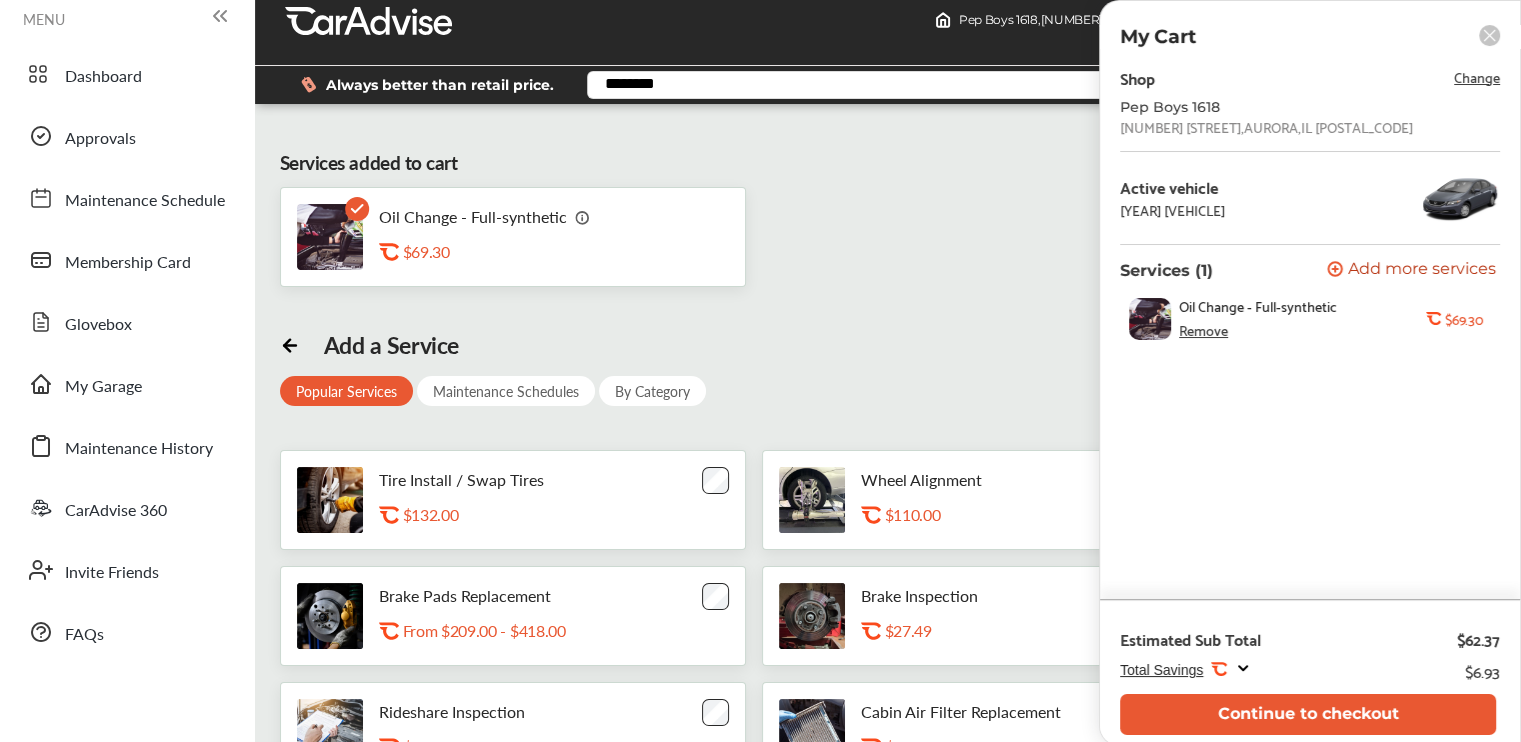 click on "Add more services" at bounding box center [1422, 270] 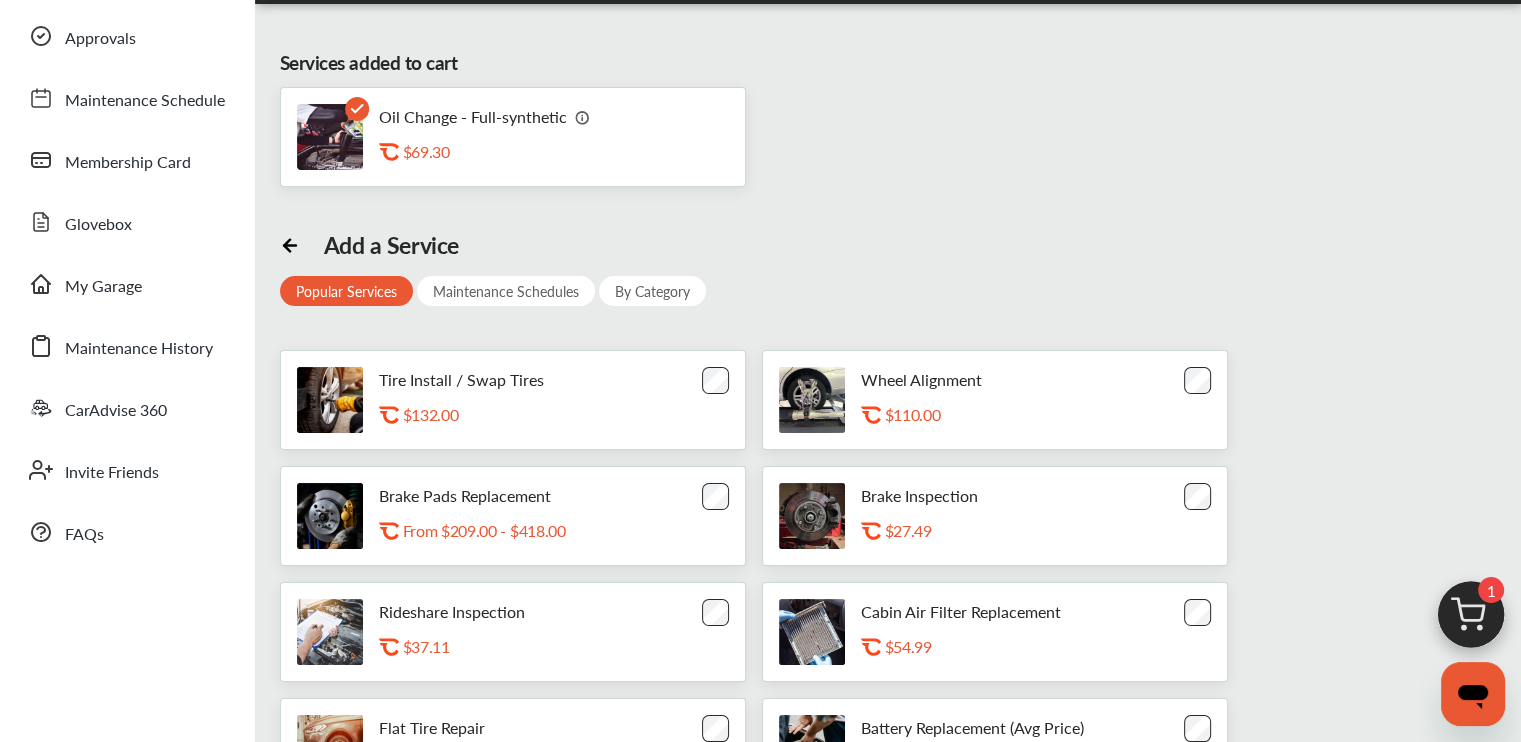 scroll, scrollTop: 225, scrollLeft: 0, axis: vertical 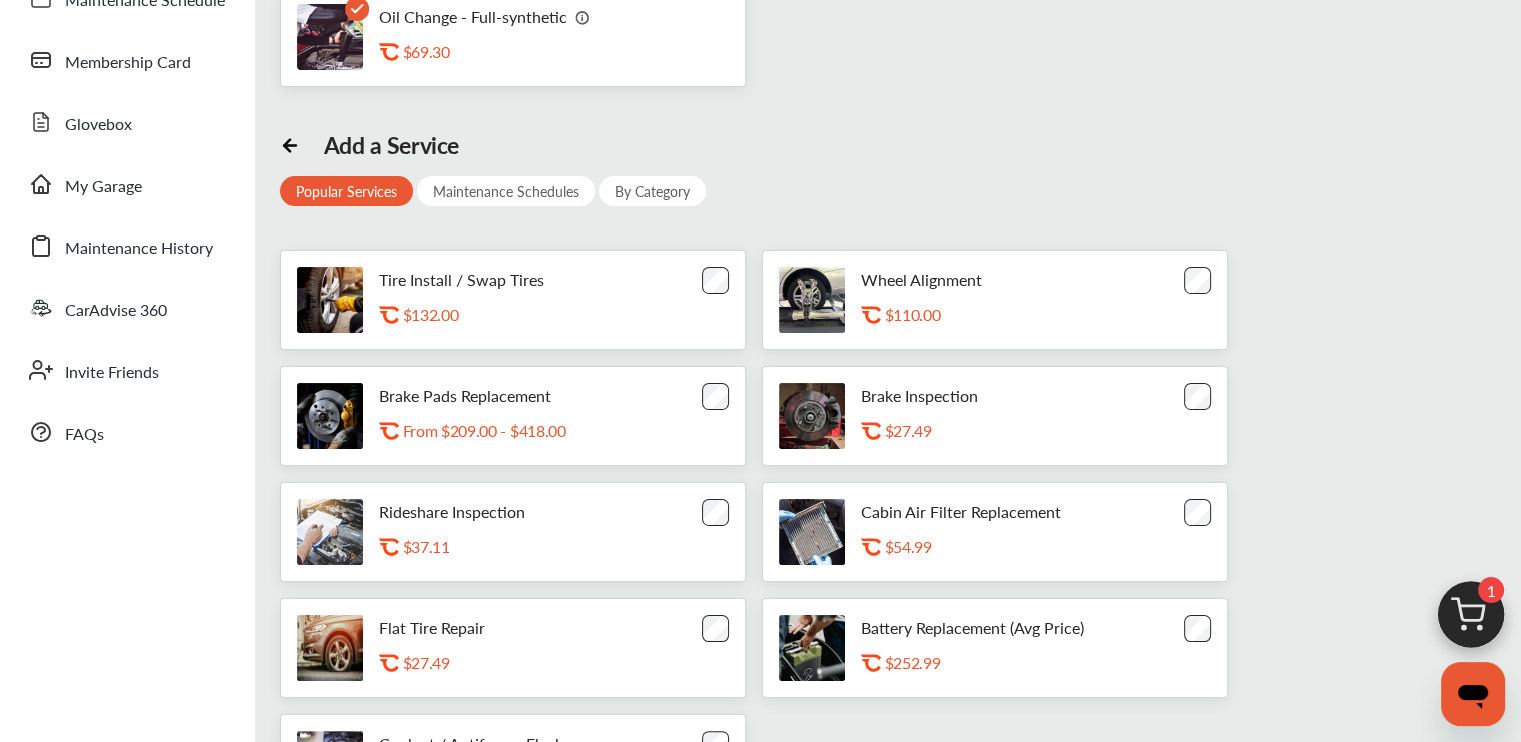 click on "By Category" at bounding box center (652, 191) 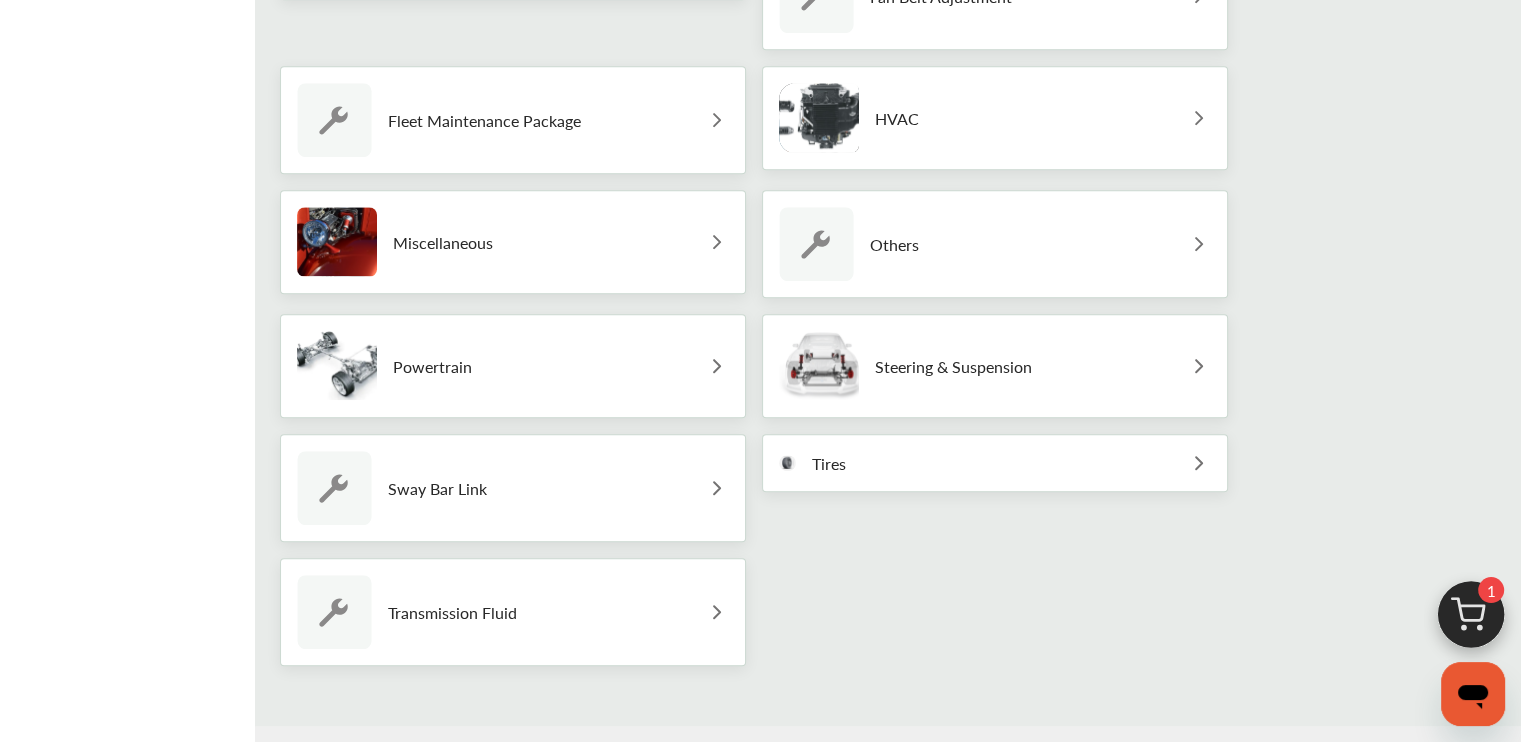 scroll, scrollTop: 1076, scrollLeft: 0, axis: vertical 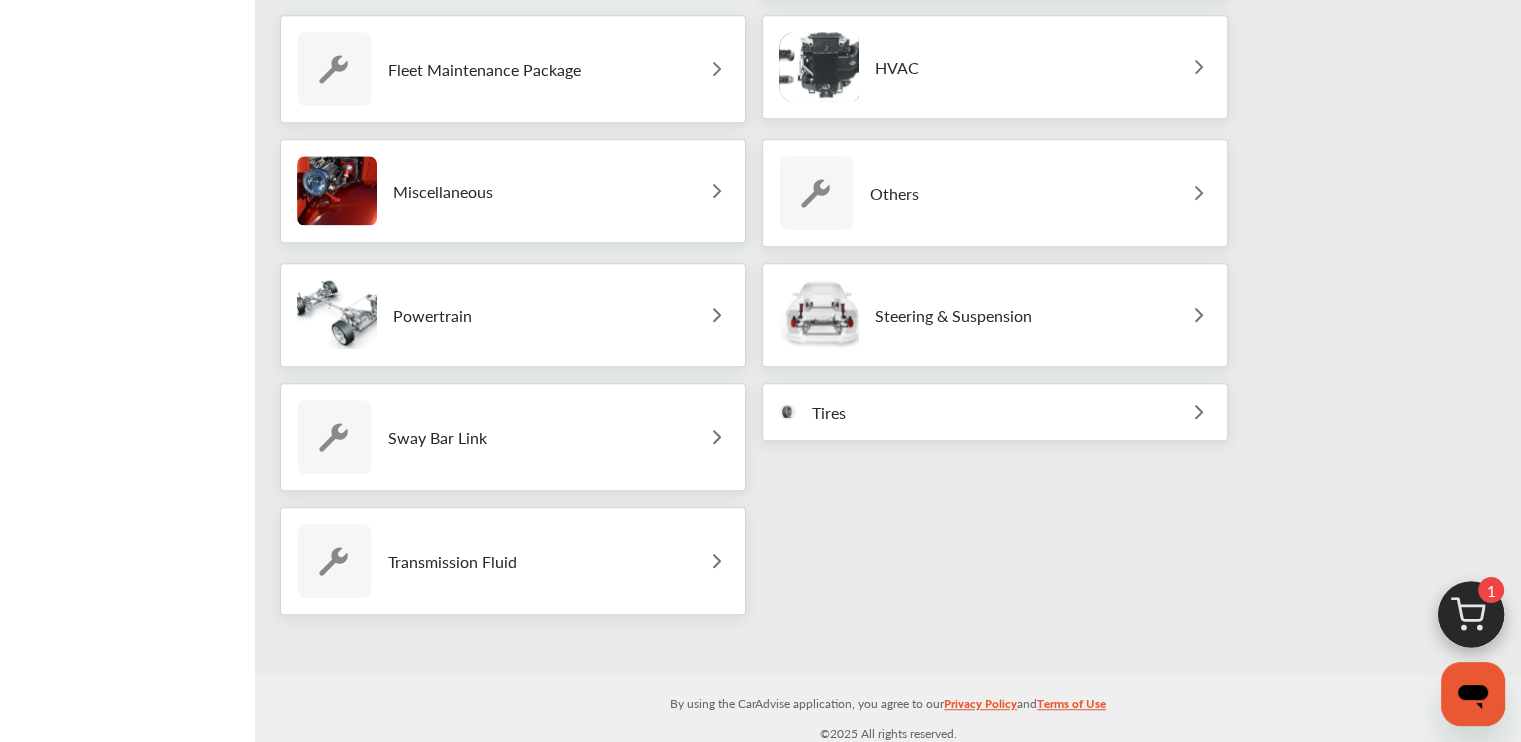 click on "Tires" at bounding box center [995, 412] 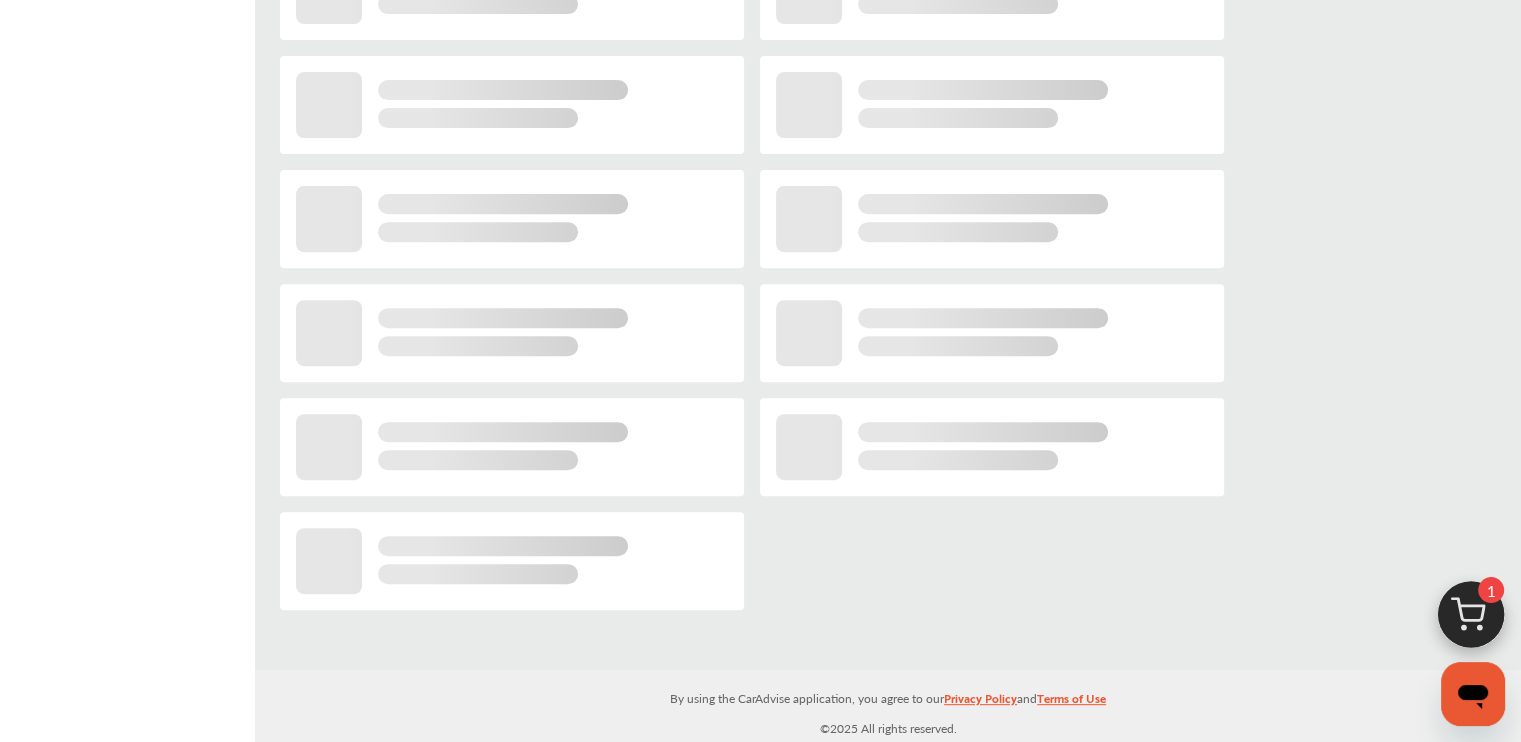 scroll, scrollTop: 305, scrollLeft: 0, axis: vertical 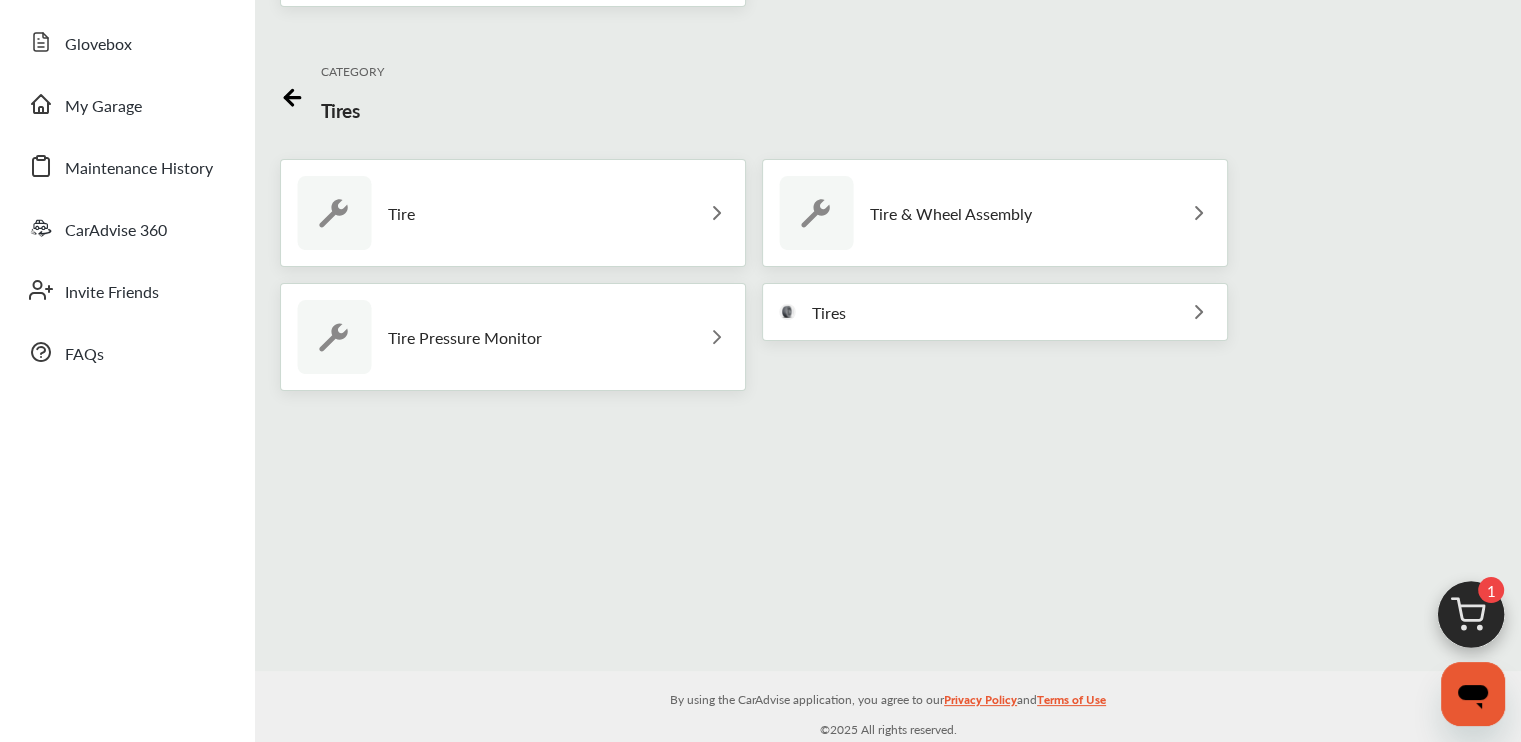 click on "Tire" at bounding box center (513, 213) 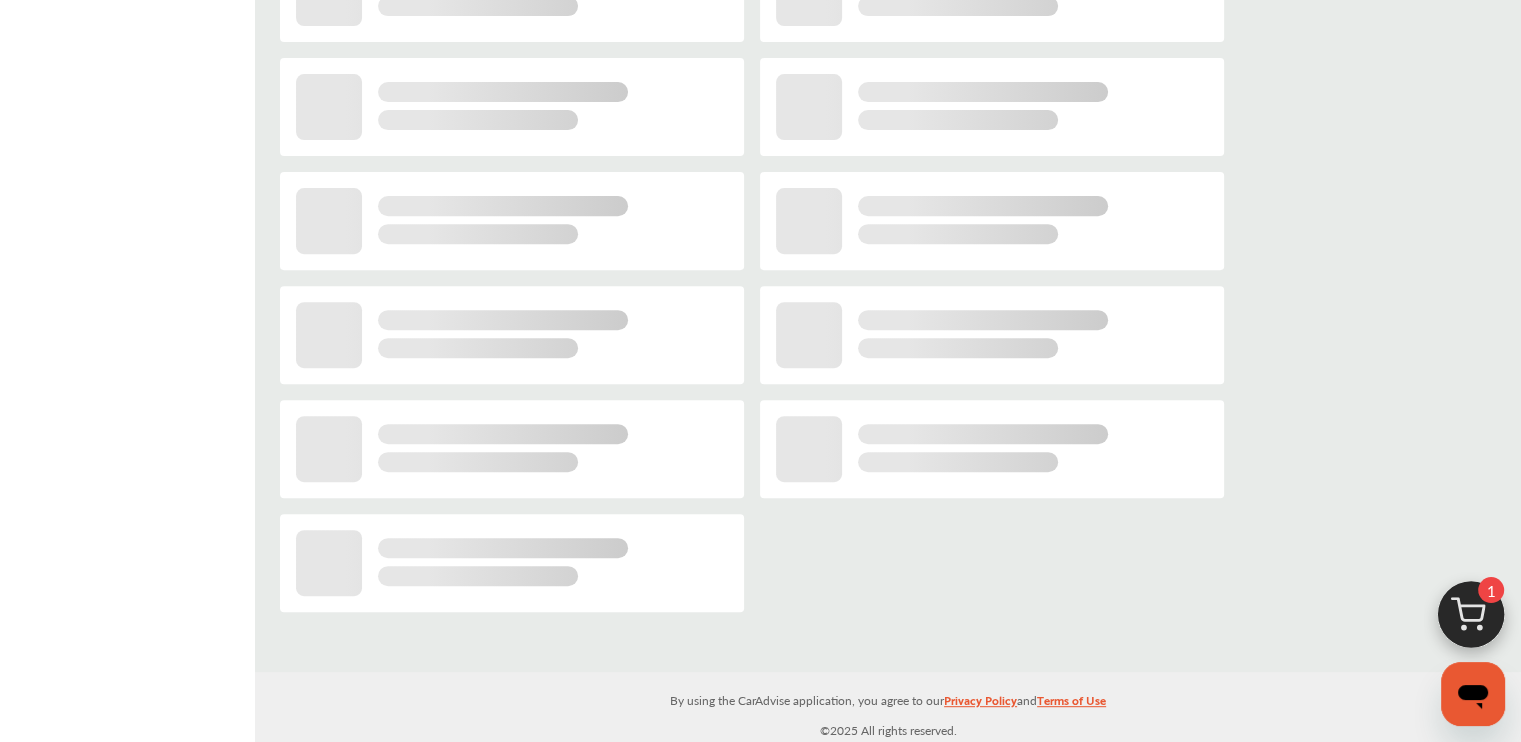 scroll, scrollTop: 305, scrollLeft: 0, axis: vertical 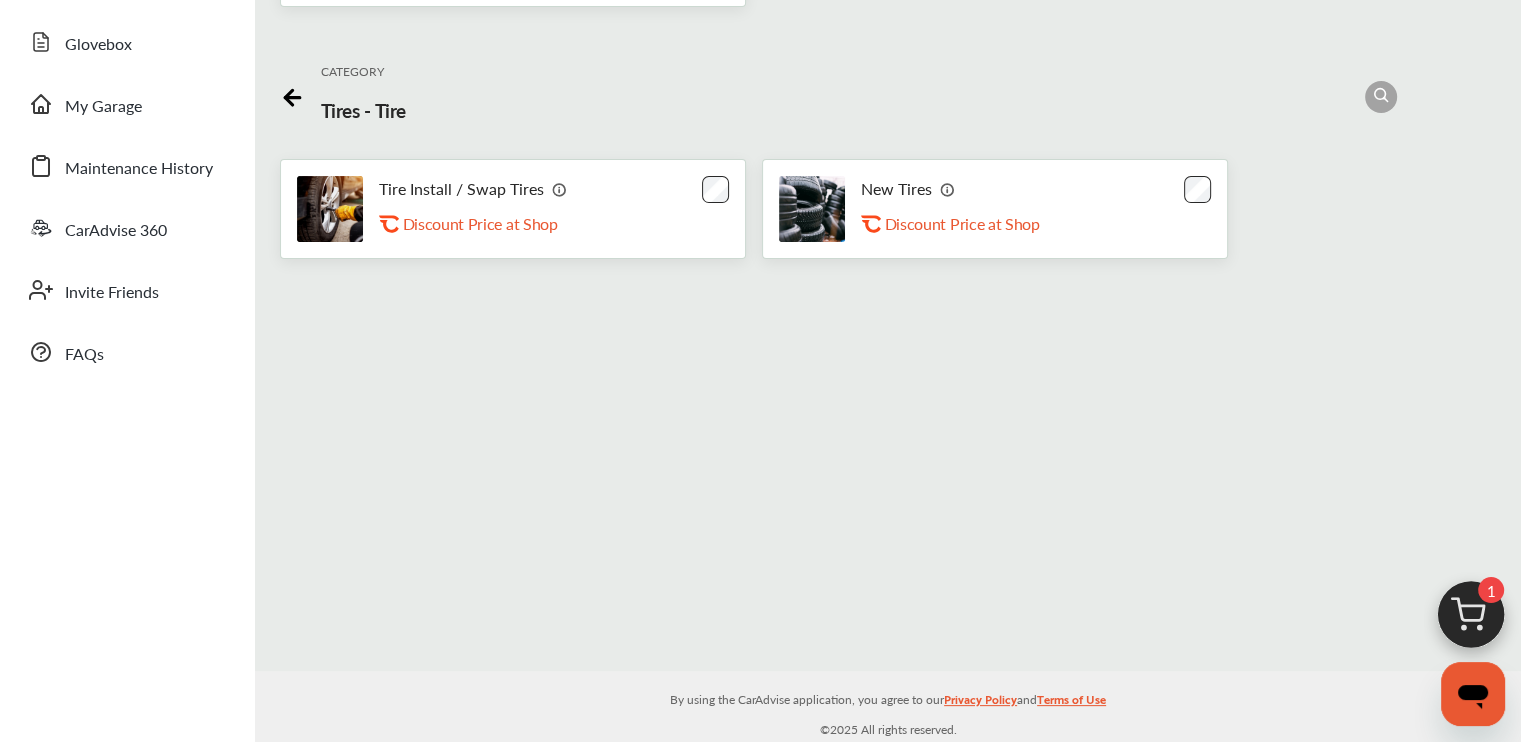 click 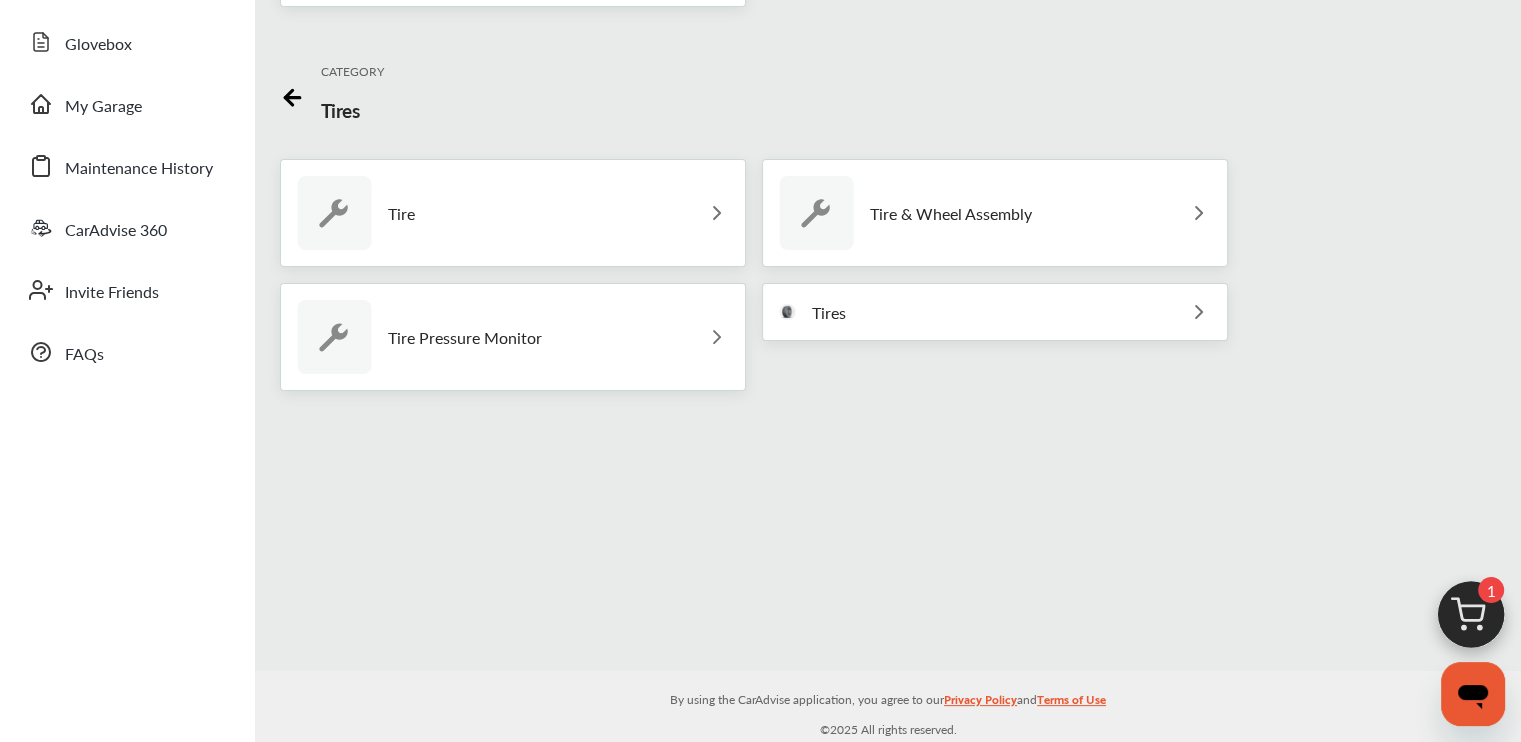 click on "Tire & Wheel Assembly" at bounding box center (905, 213) 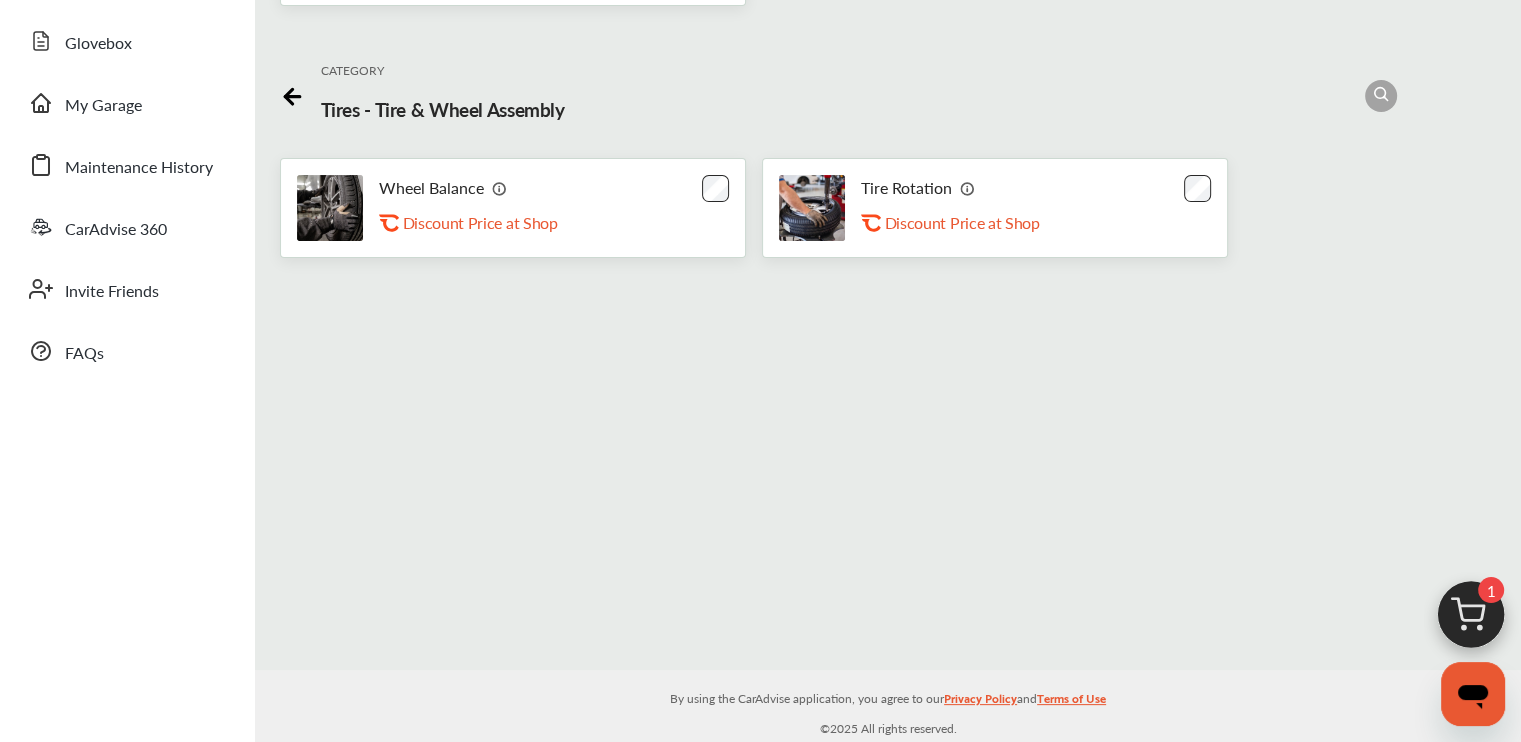scroll, scrollTop: 305, scrollLeft: 0, axis: vertical 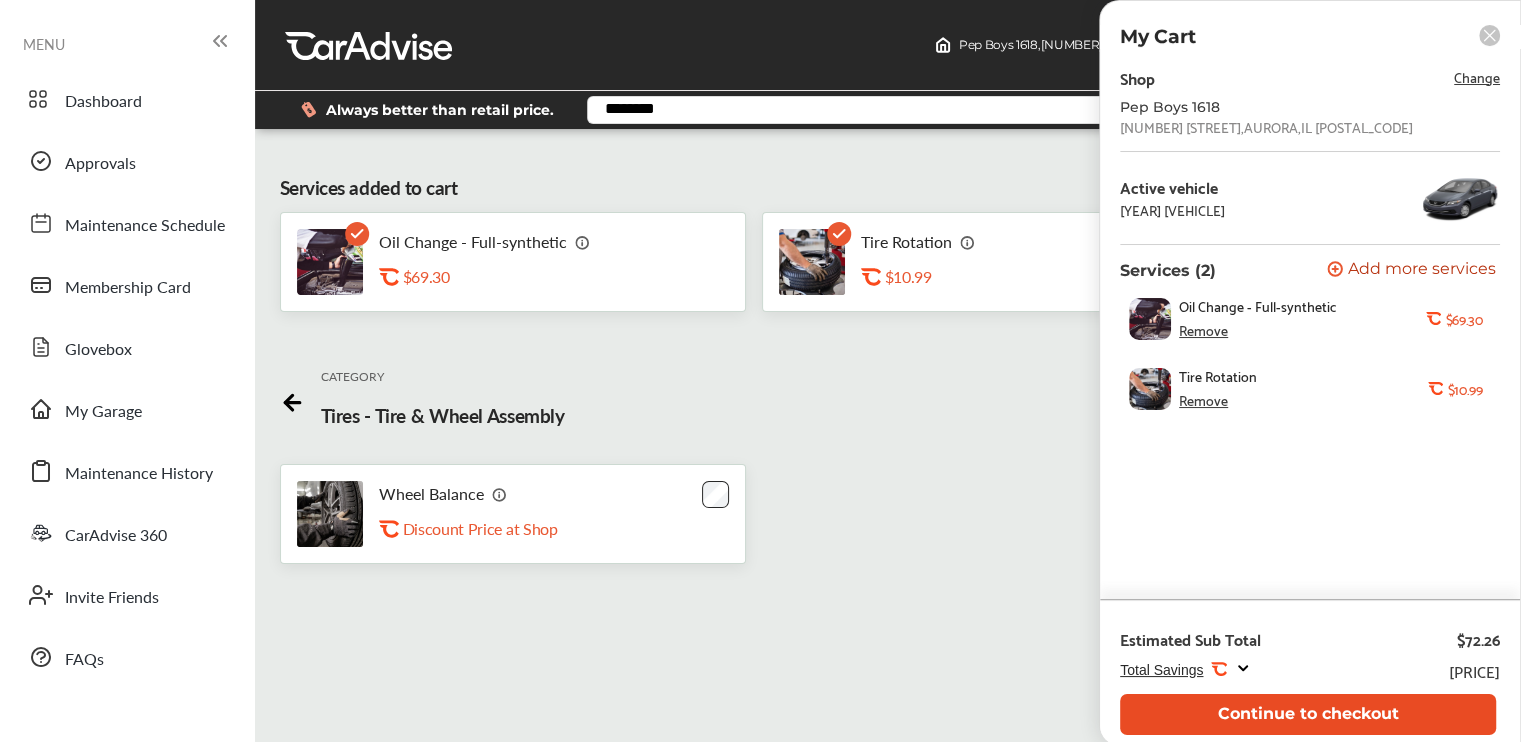 click on "Continue to checkout" at bounding box center (1308, 714) 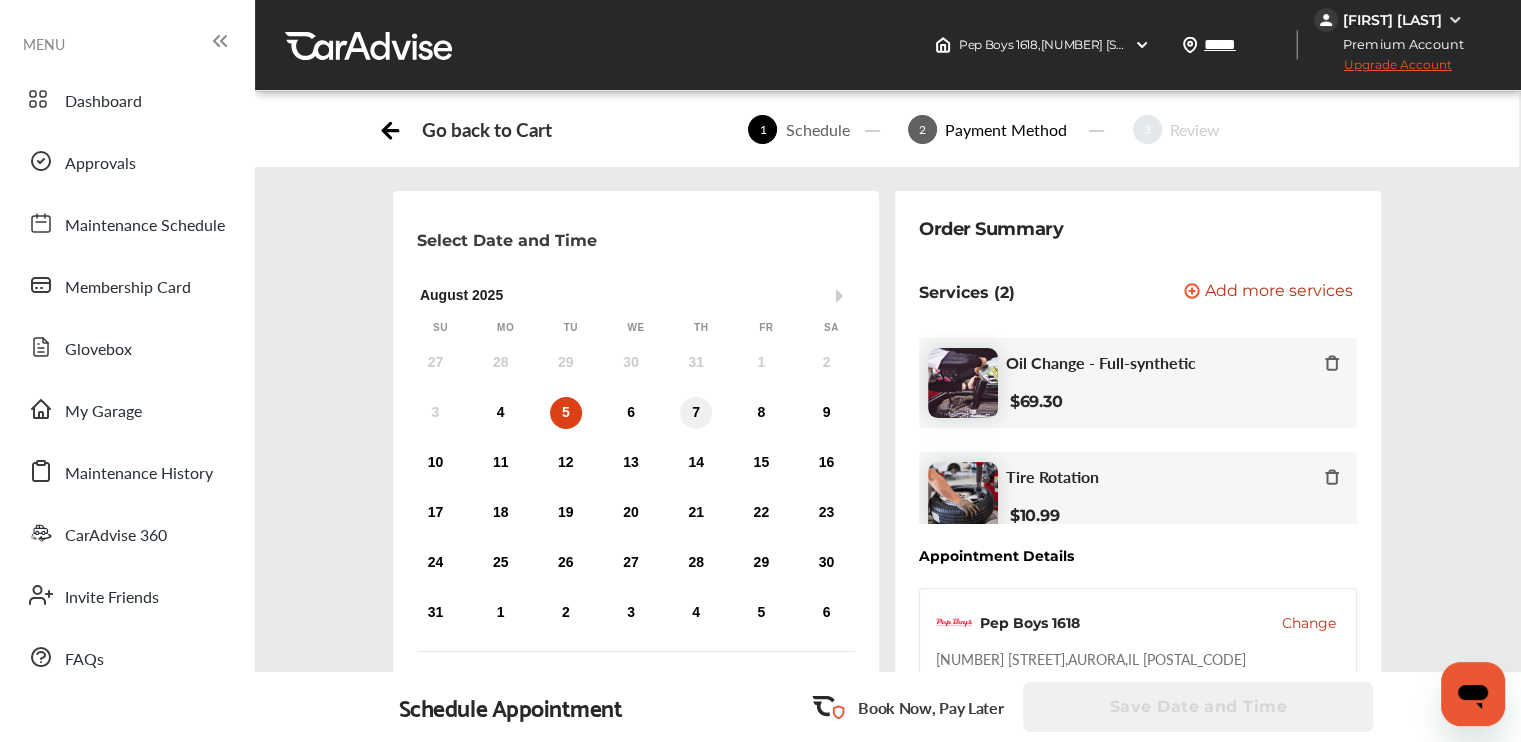 click on "7" at bounding box center [696, 413] 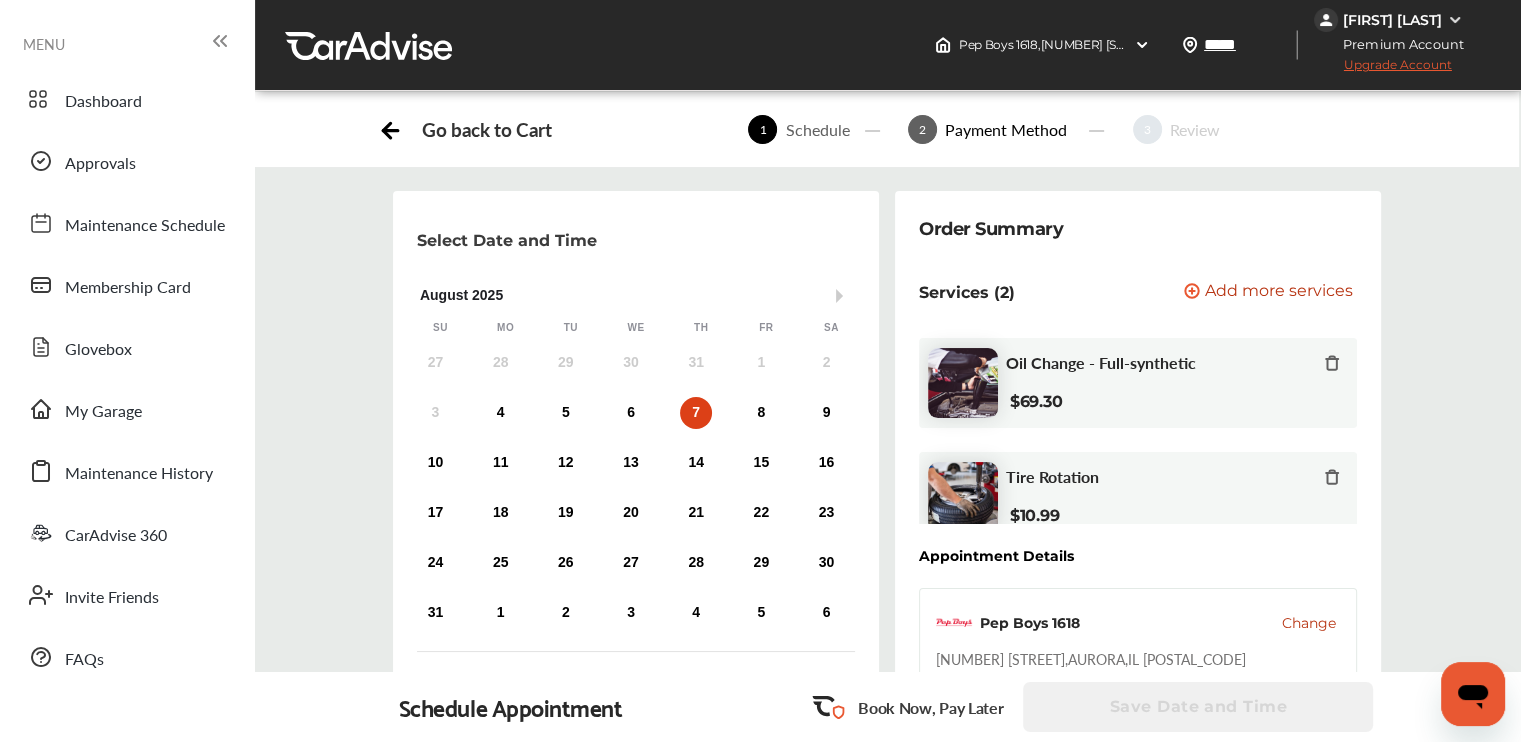scroll, scrollTop: 18, scrollLeft: 0, axis: vertical 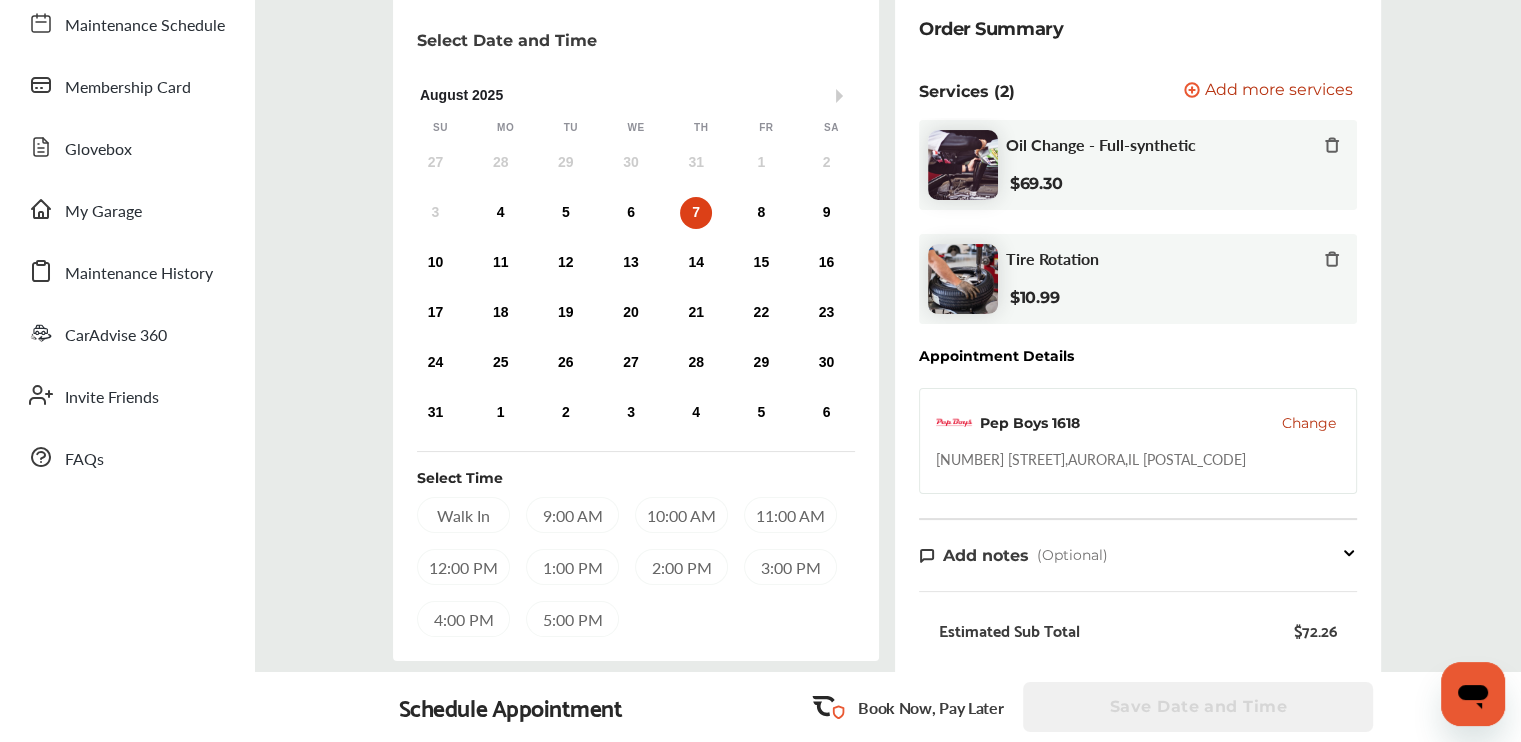 click on "9:00 AM" at bounding box center [572, 515] 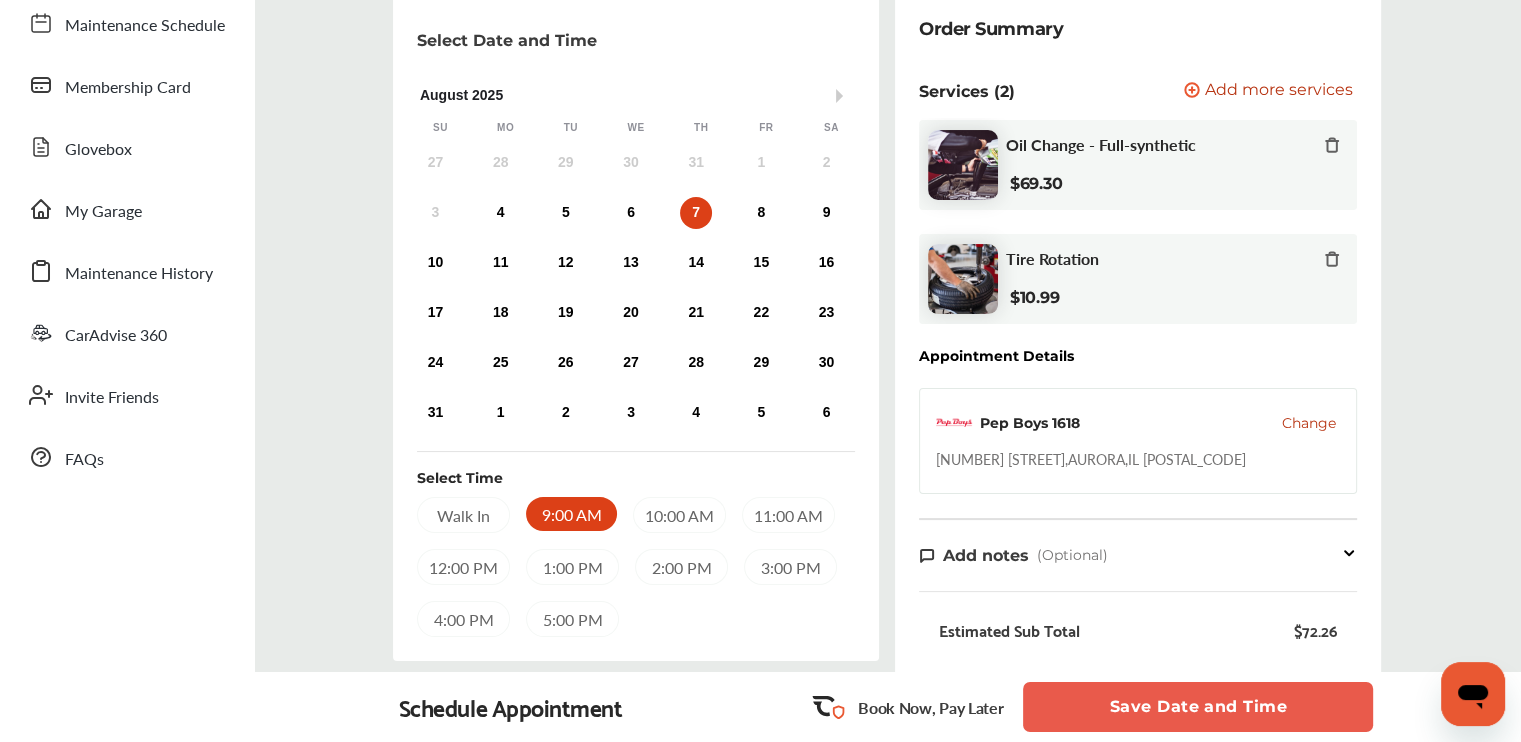 click on "Save Date and Time" at bounding box center [1198, 707] 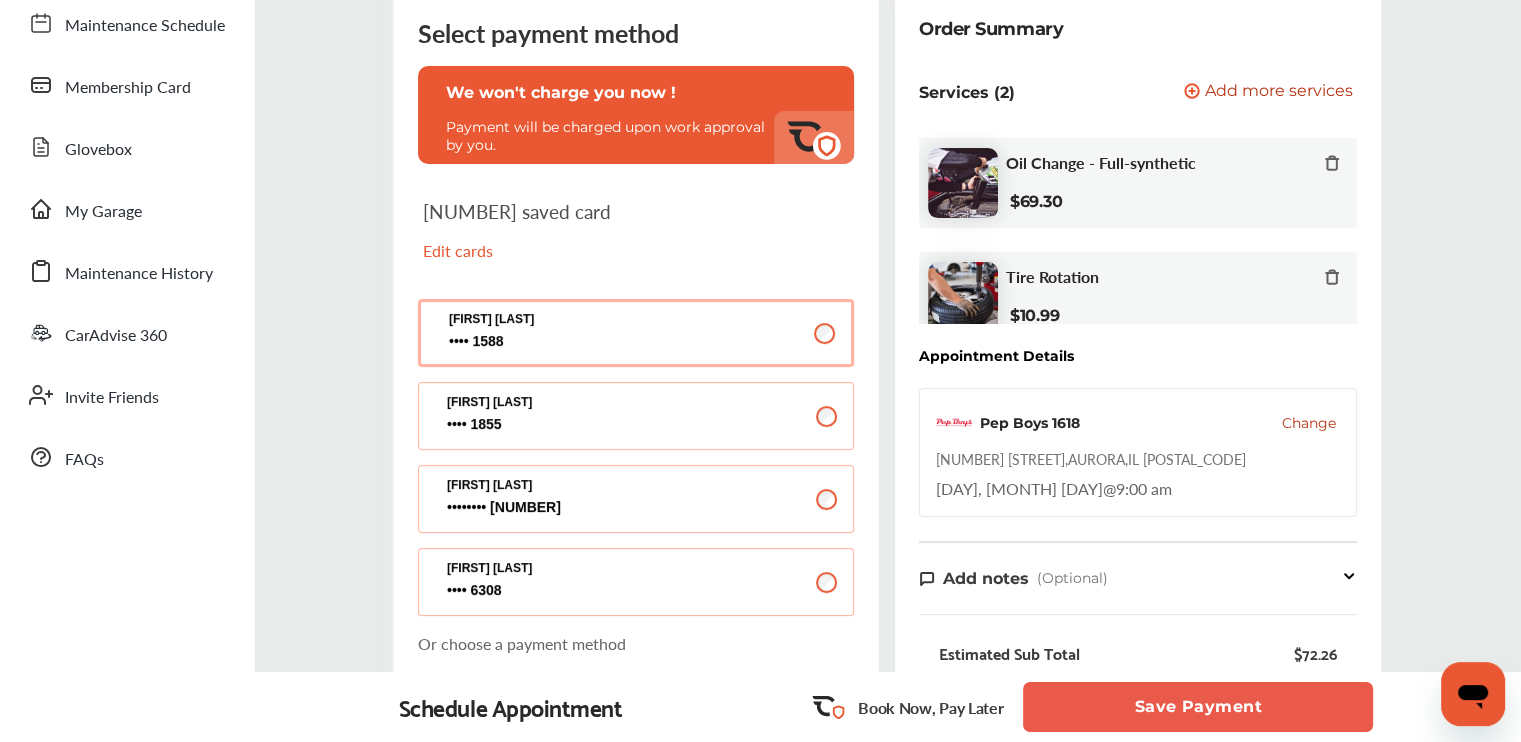 scroll, scrollTop: 0, scrollLeft: 0, axis: both 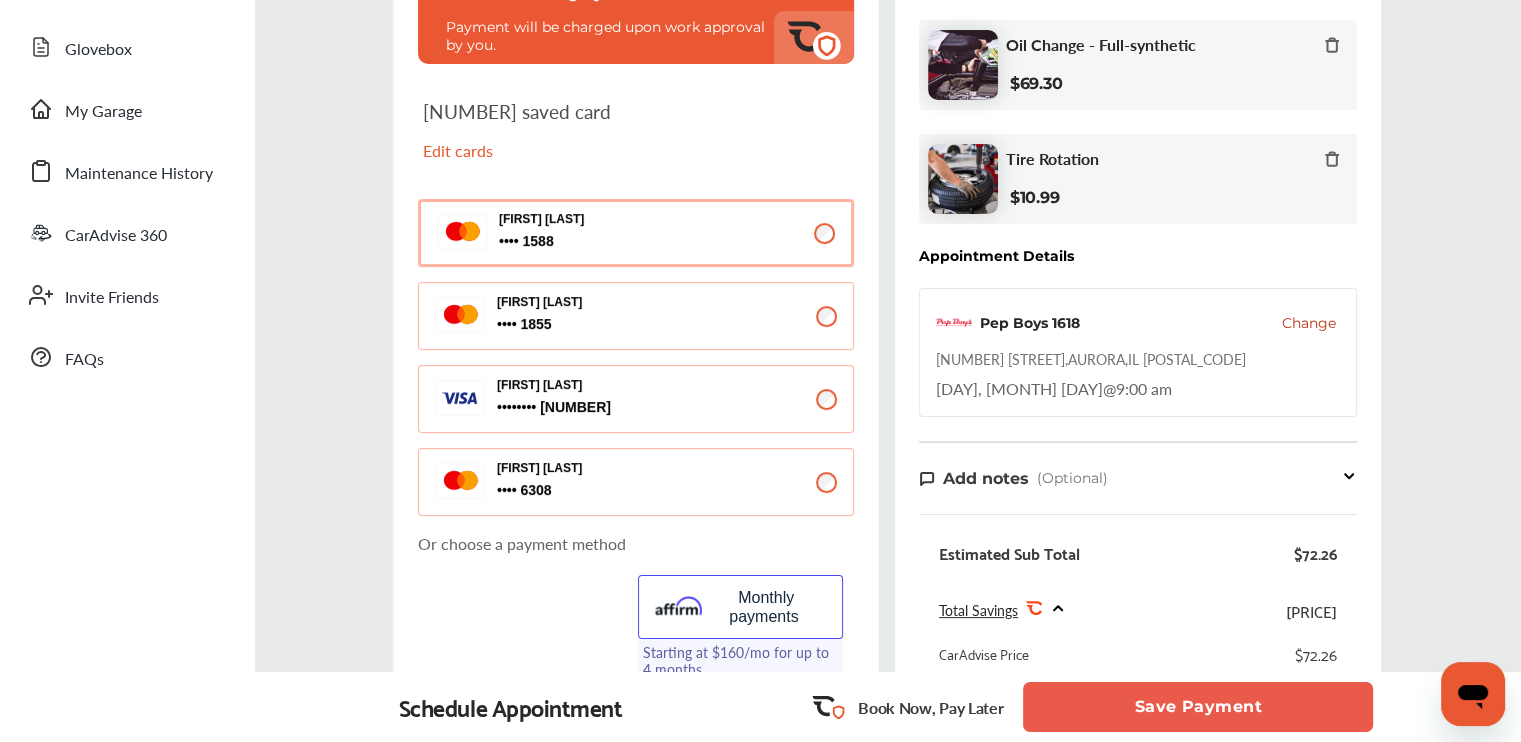 click on "Save Payment" at bounding box center [1198, 707] 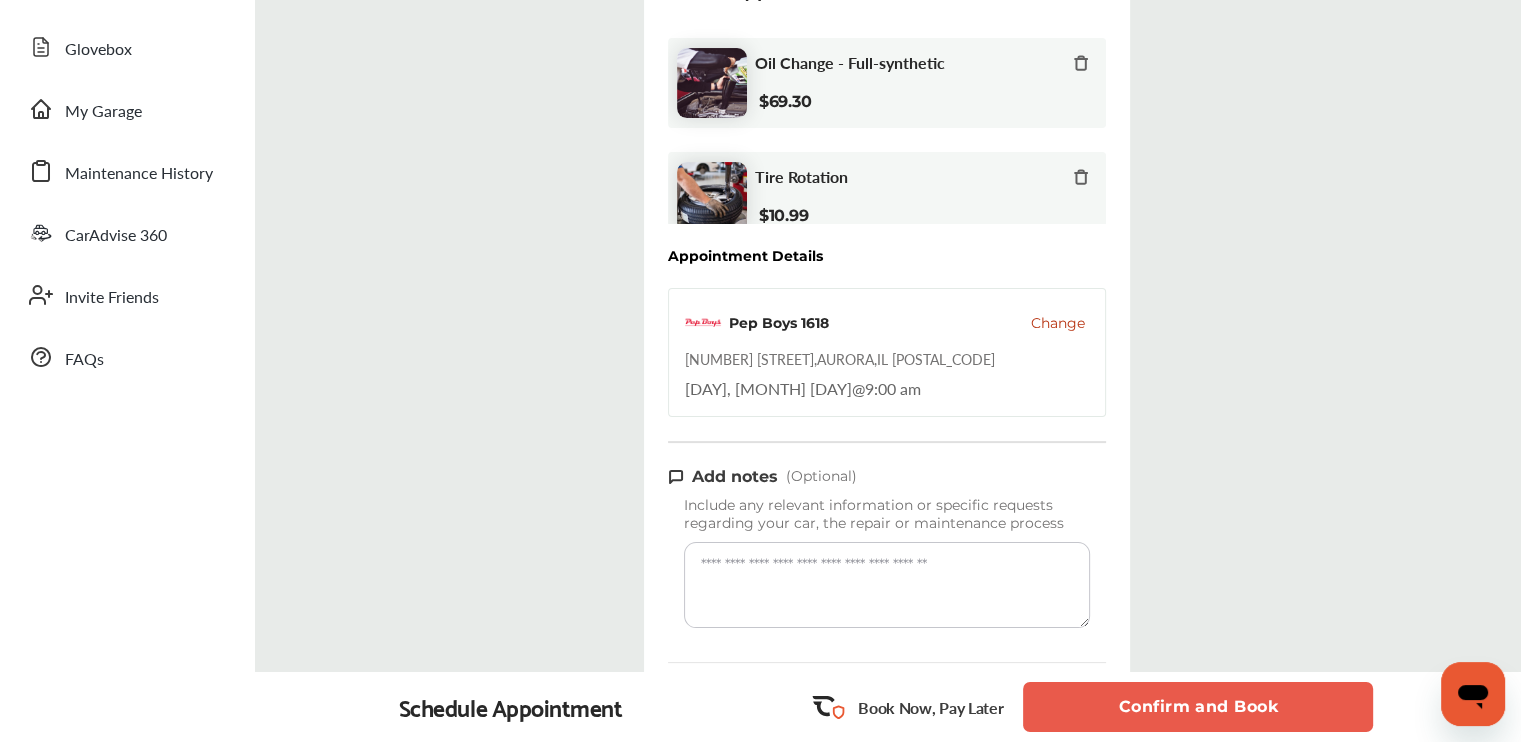 scroll, scrollTop: 0, scrollLeft: 0, axis: both 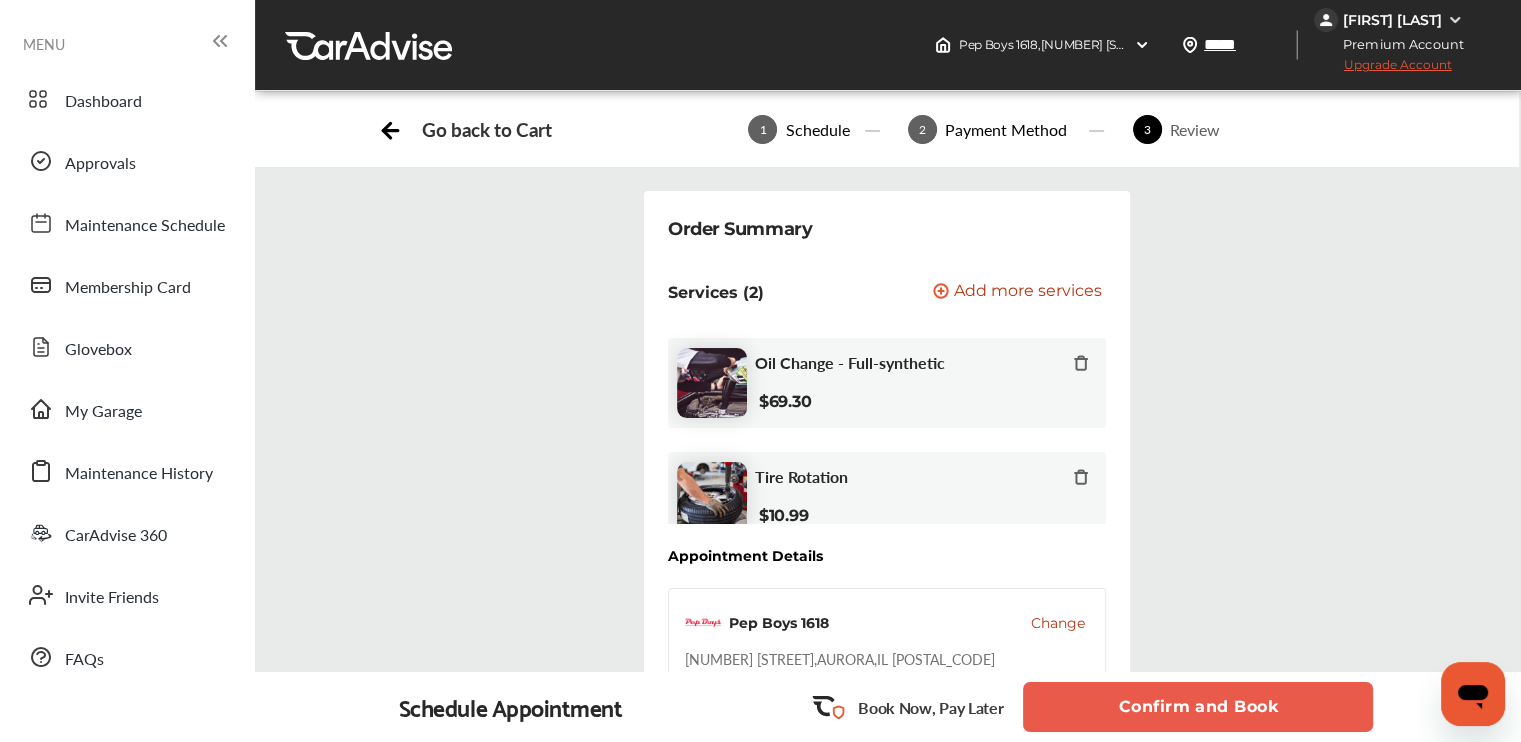 click on "Confirm and Book" at bounding box center (1198, 707) 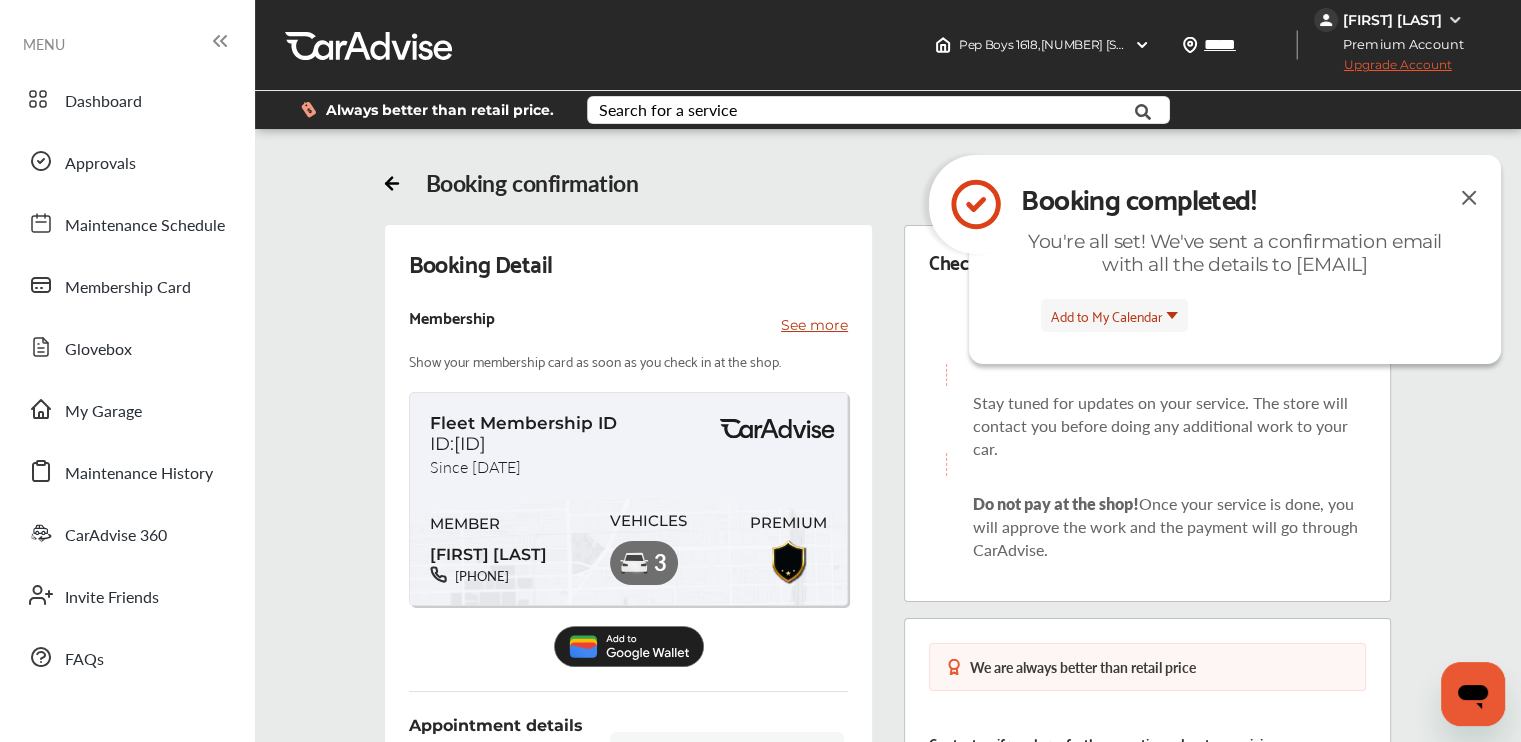click at bounding box center [1469, 197] 